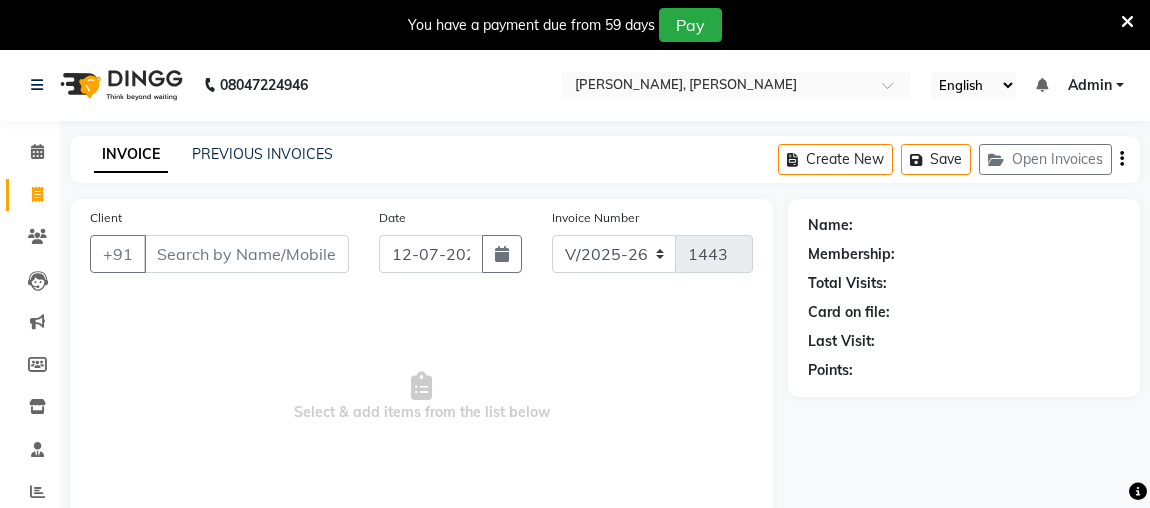 select on "4362" 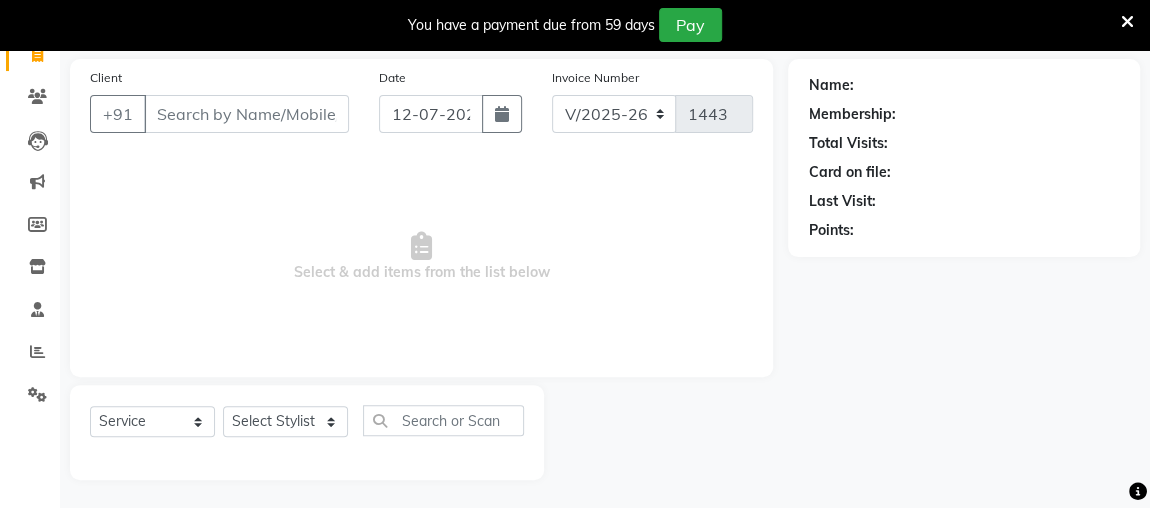 scroll, scrollTop: 0, scrollLeft: 0, axis: both 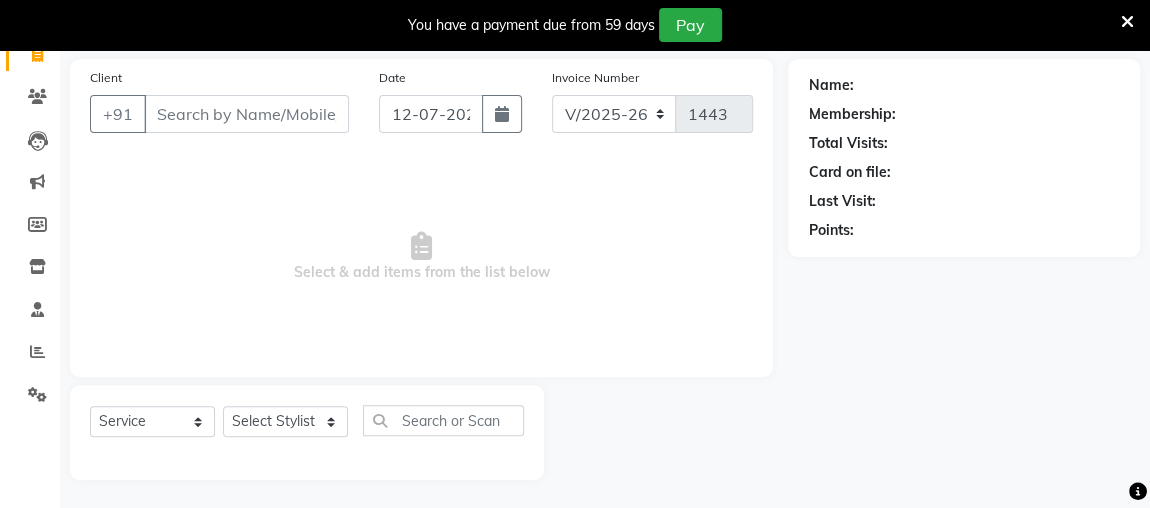 drag, startPoint x: 507, startPoint y: 380, endPoint x: 168, endPoint y: 201, distance: 383.35623 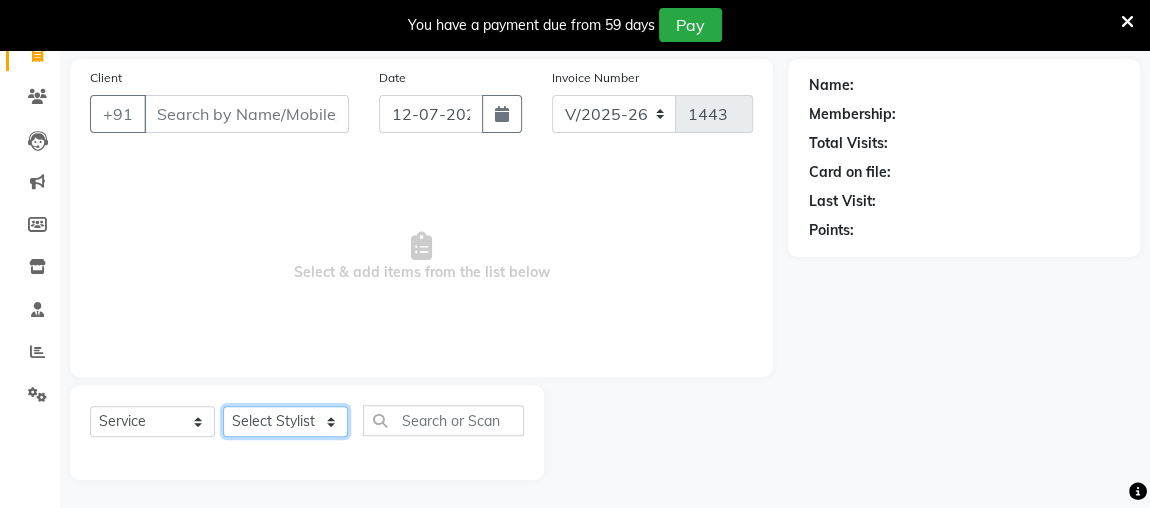 click on "Select Stylist [PERSON_NAME] anjali [PERSON_NAME] [PERSON_NAME] [PERSON_NAME] [PERSON_NAME] MAKEUPS AND PREBRIDAL [PERSON_NAME]  [PERSON_NAME] [PERSON_NAME]  [PERSON_NAME] [PERSON_NAME] [PERSON_NAME] cant TBASSUM [PERSON_NAME]  VISHAL" 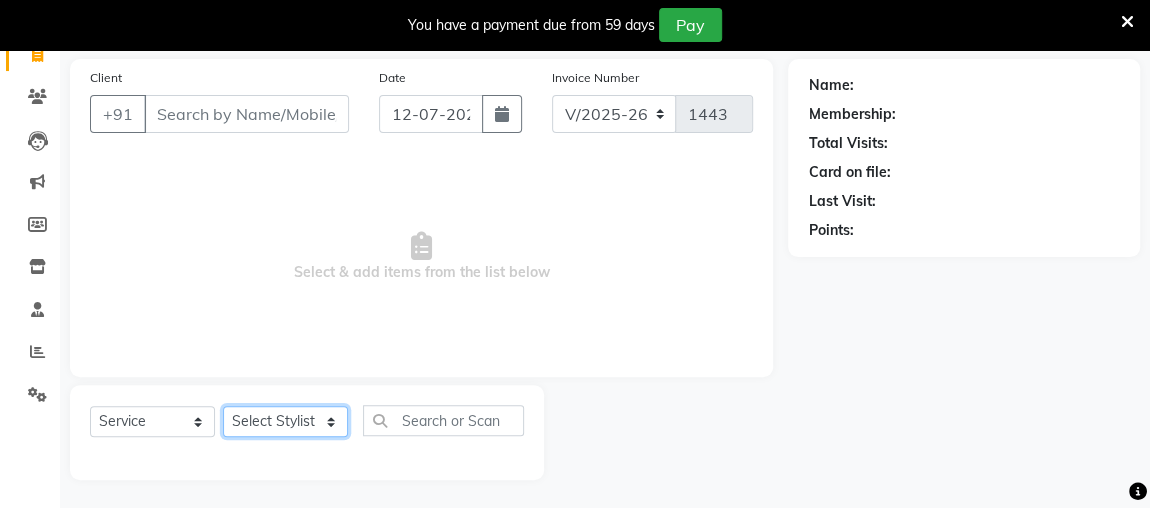select on "63847" 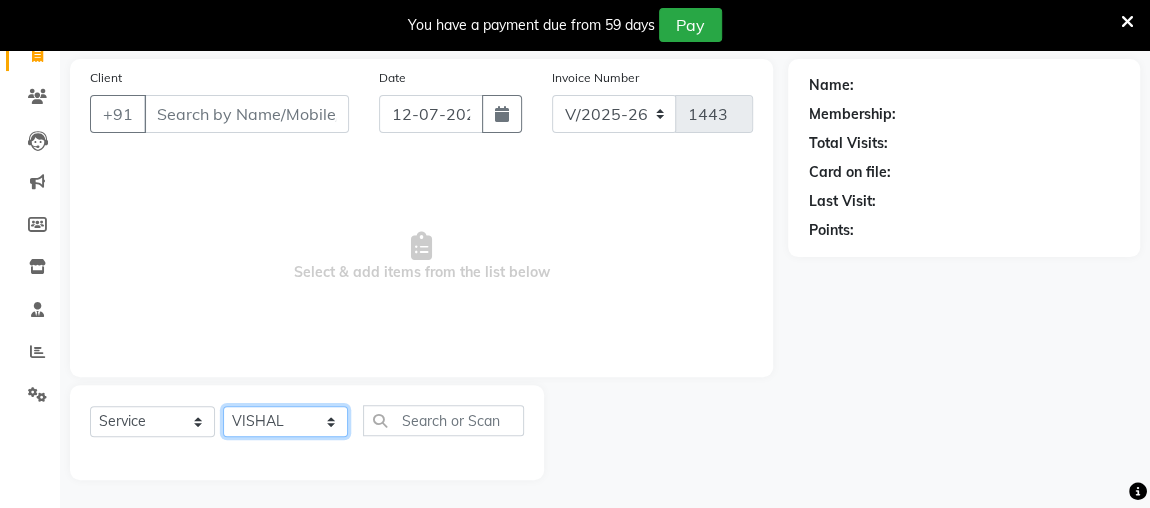 click on "Select Stylist [PERSON_NAME] anjali [PERSON_NAME] [PERSON_NAME] [PERSON_NAME] [PERSON_NAME] MAKEUPS AND PREBRIDAL [PERSON_NAME]  [PERSON_NAME] [PERSON_NAME]  [PERSON_NAME] [PERSON_NAME] [PERSON_NAME] cant TBASSUM [PERSON_NAME]  VISHAL" 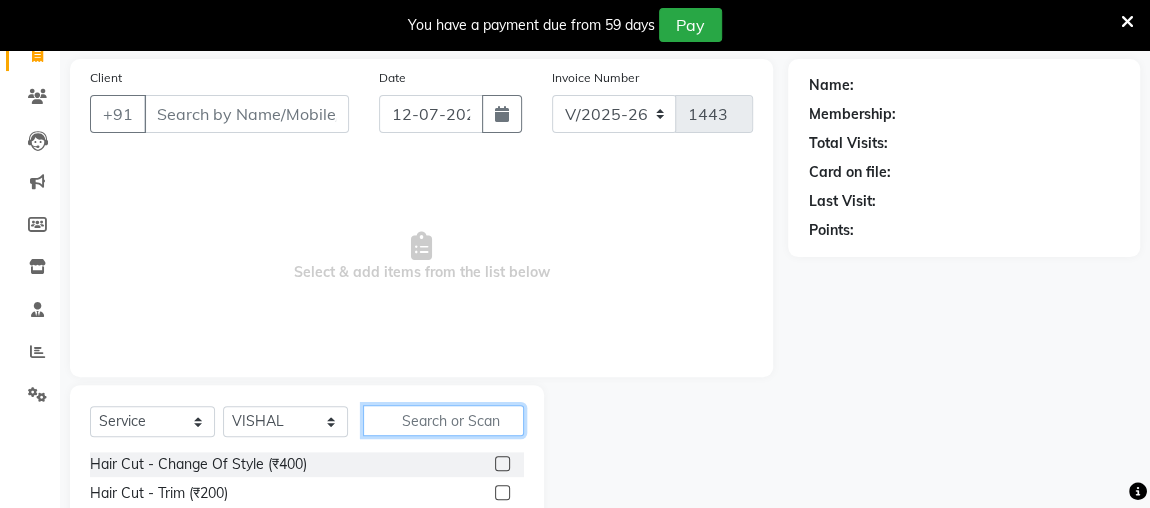 click 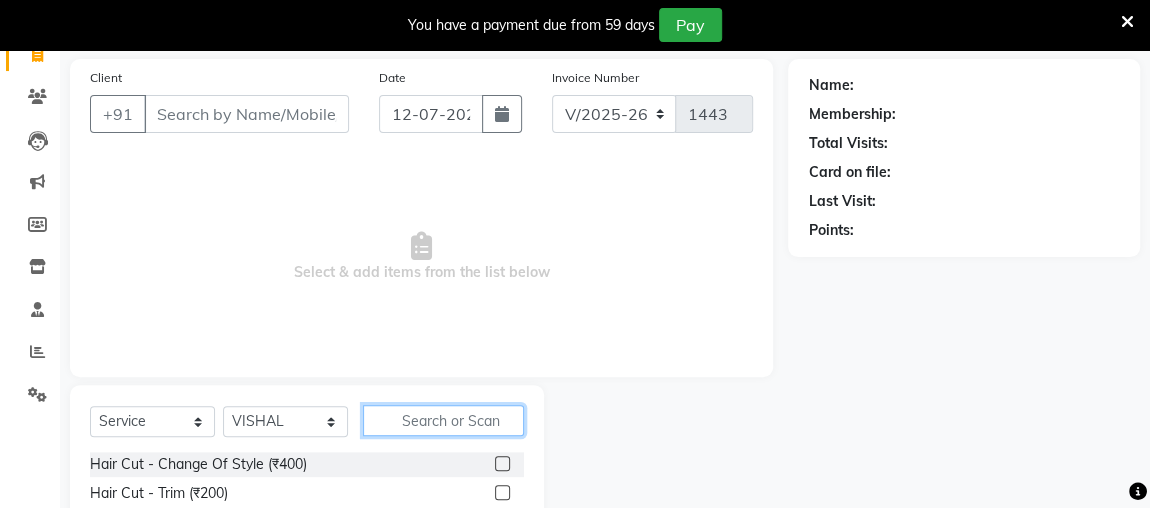 click 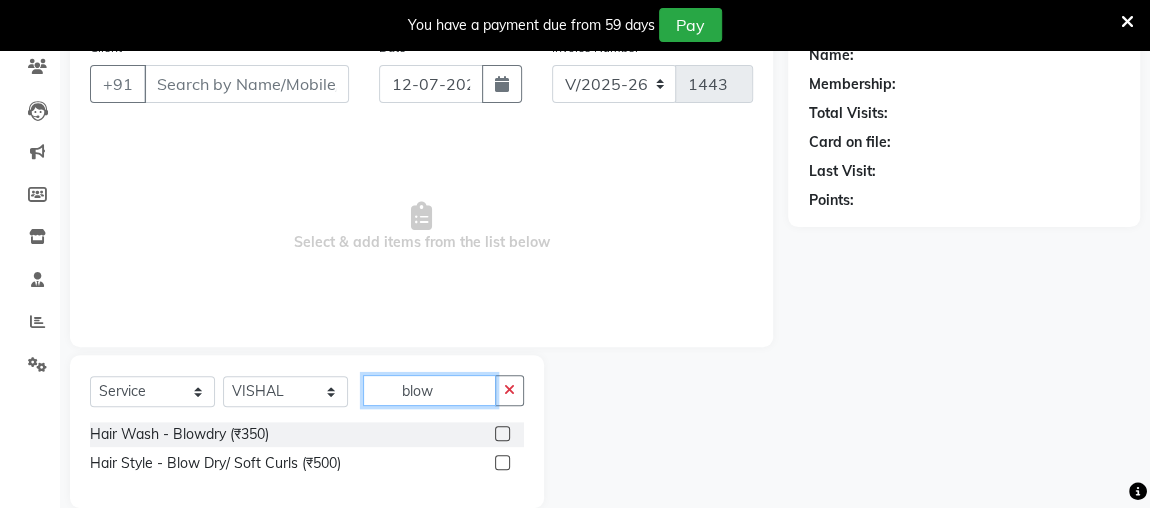 scroll, scrollTop: 198, scrollLeft: 0, axis: vertical 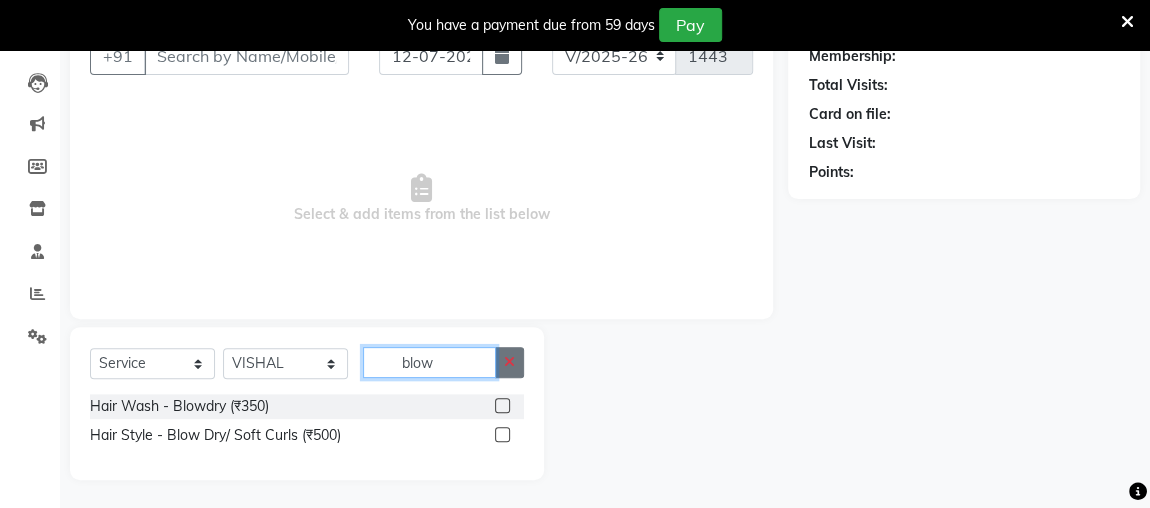type on "blow" 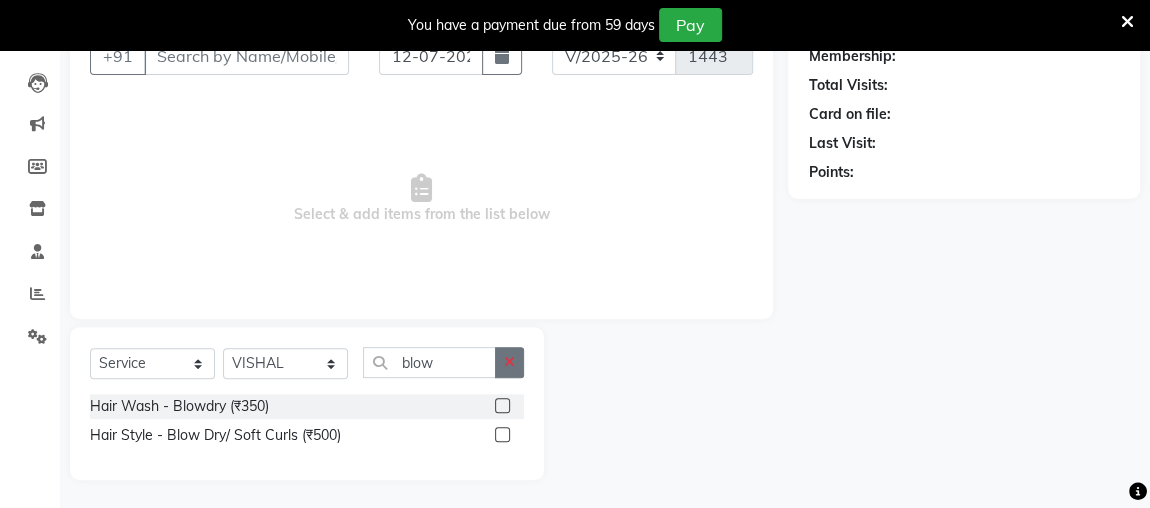 click 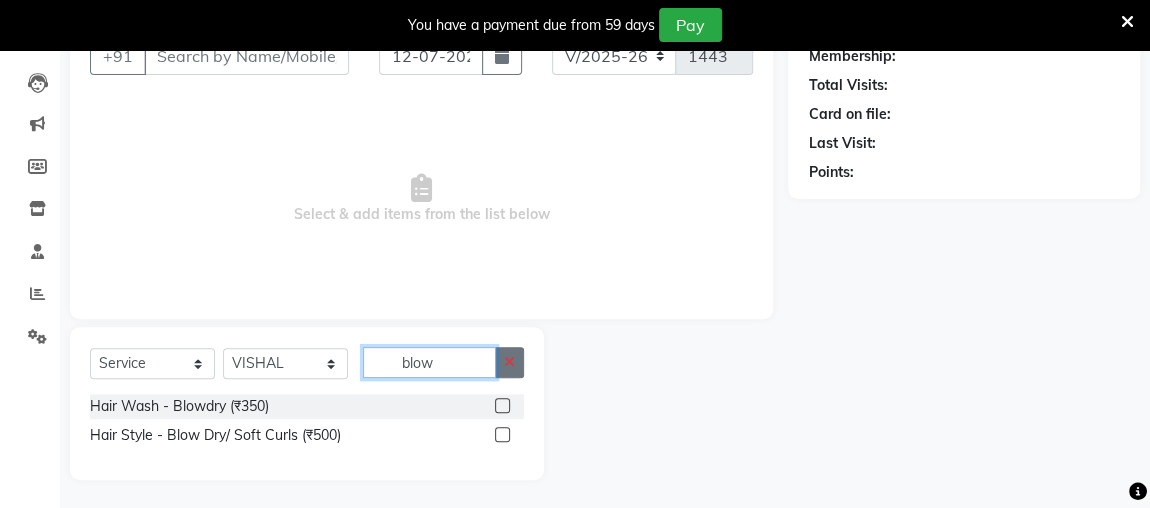 type 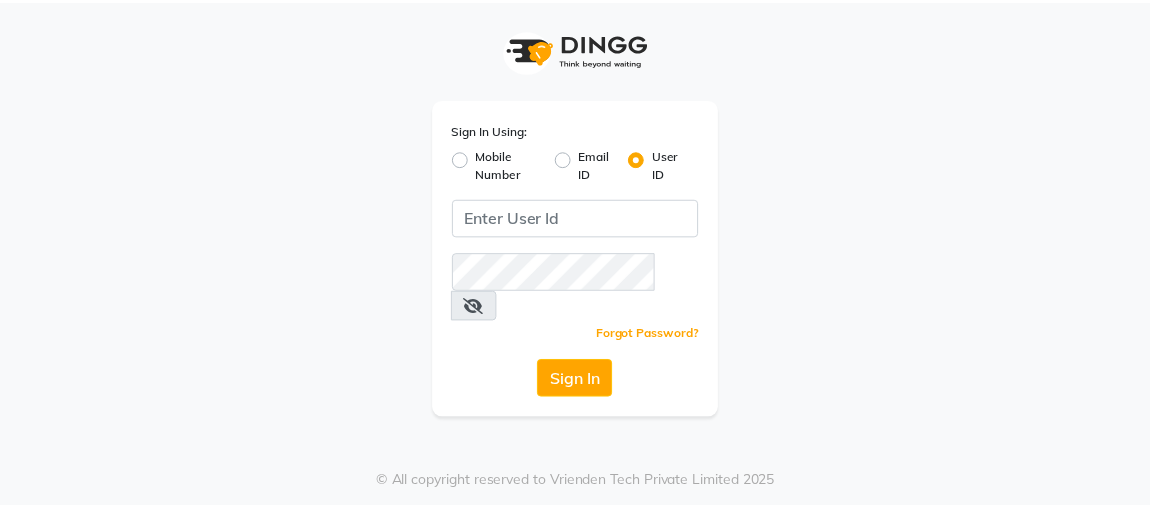 scroll, scrollTop: 0, scrollLeft: 0, axis: both 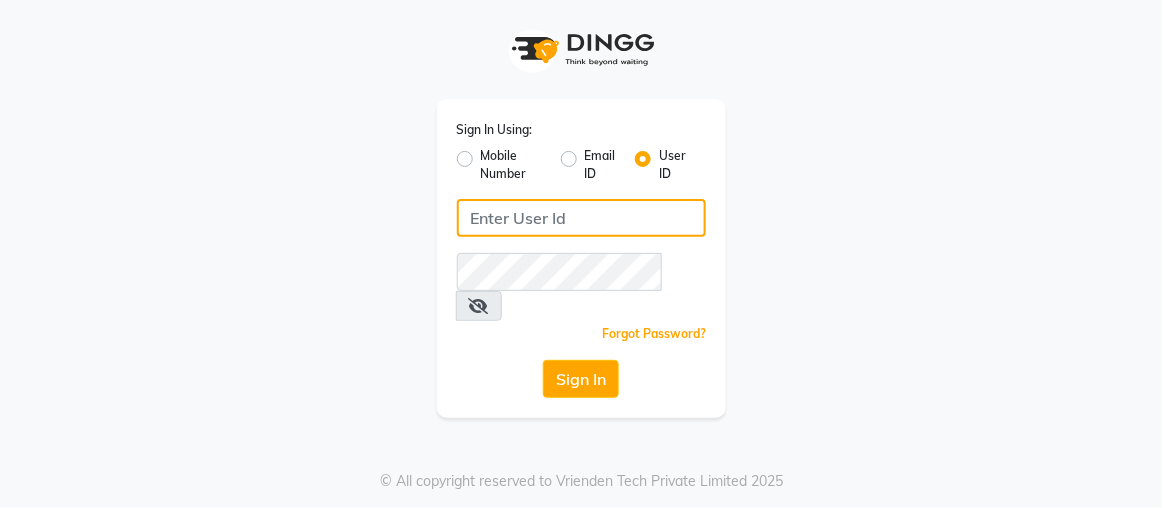 type on "rajaj" 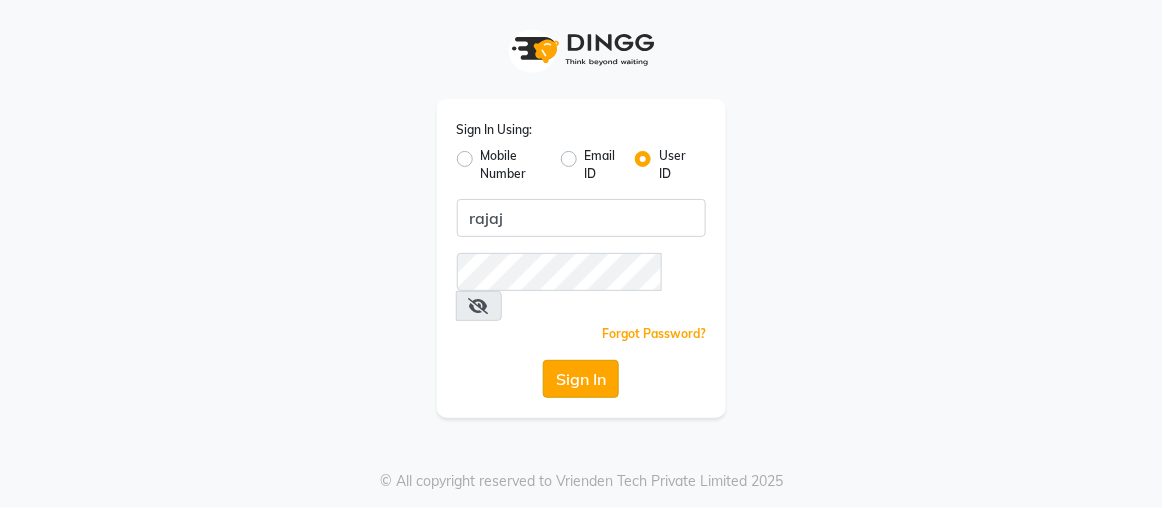 click on "Sign In" 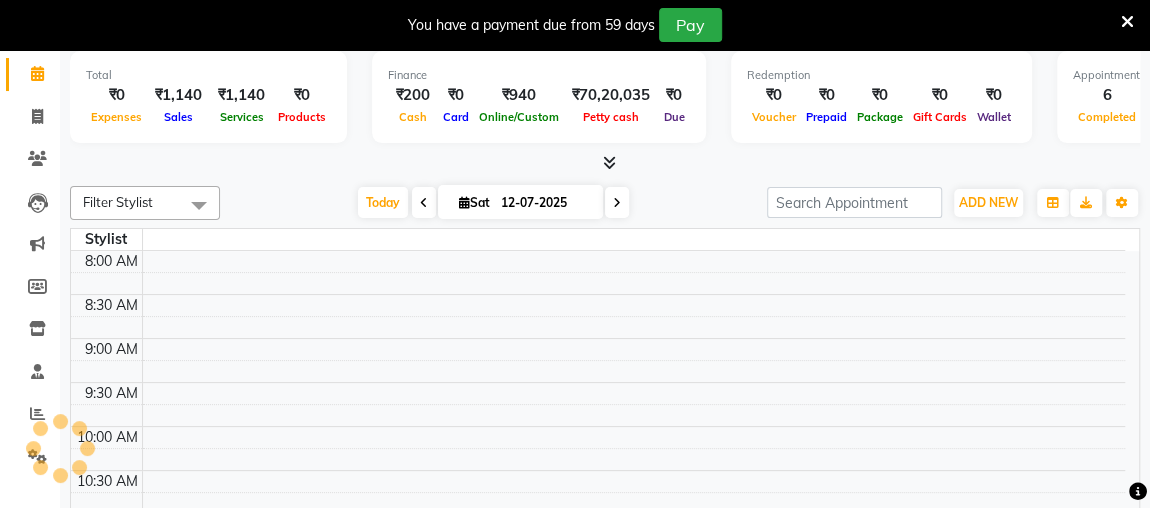 scroll, scrollTop: 0, scrollLeft: 0, axis: both 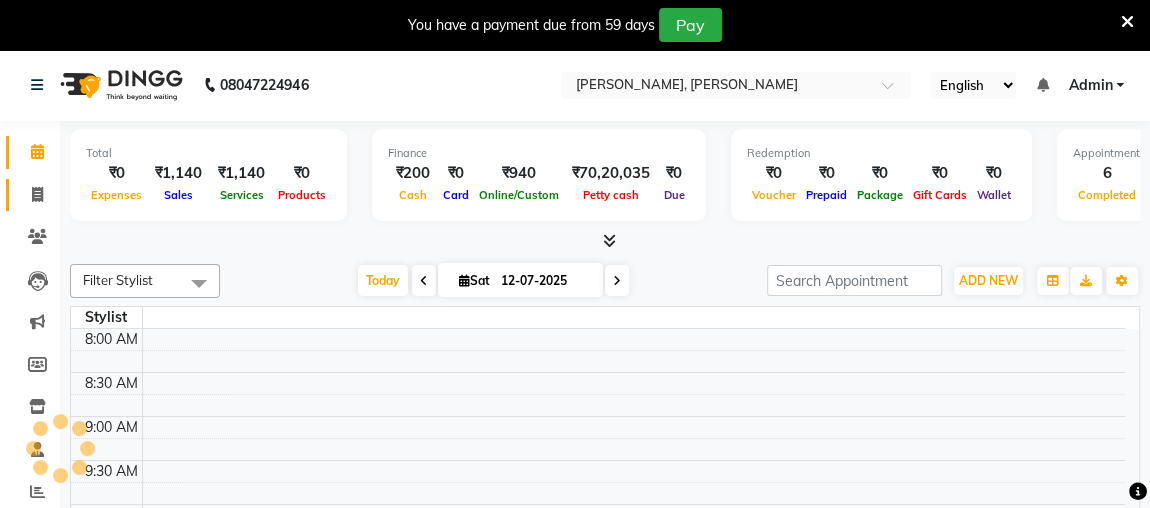 click 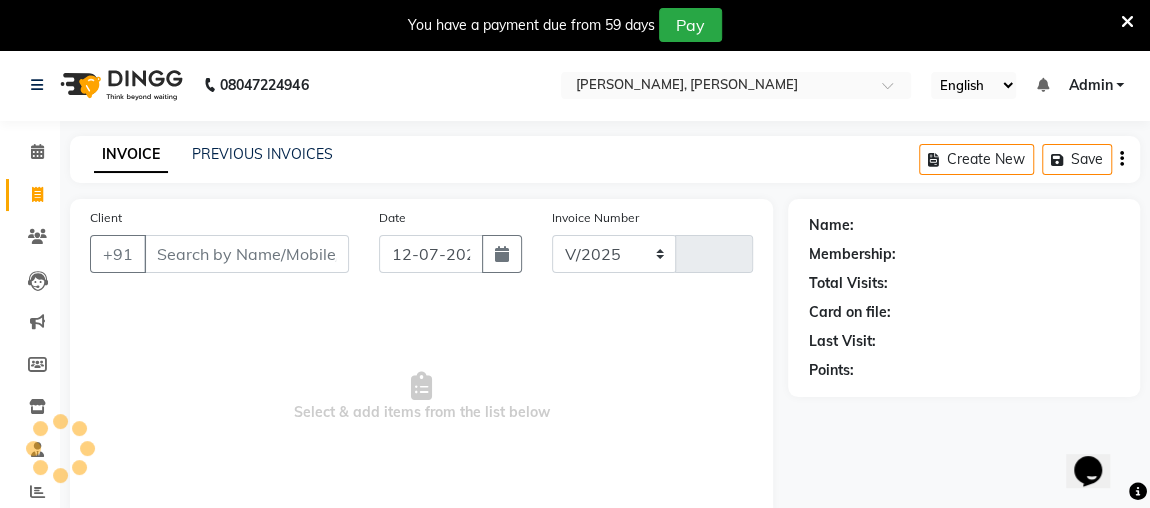 select on "4362" 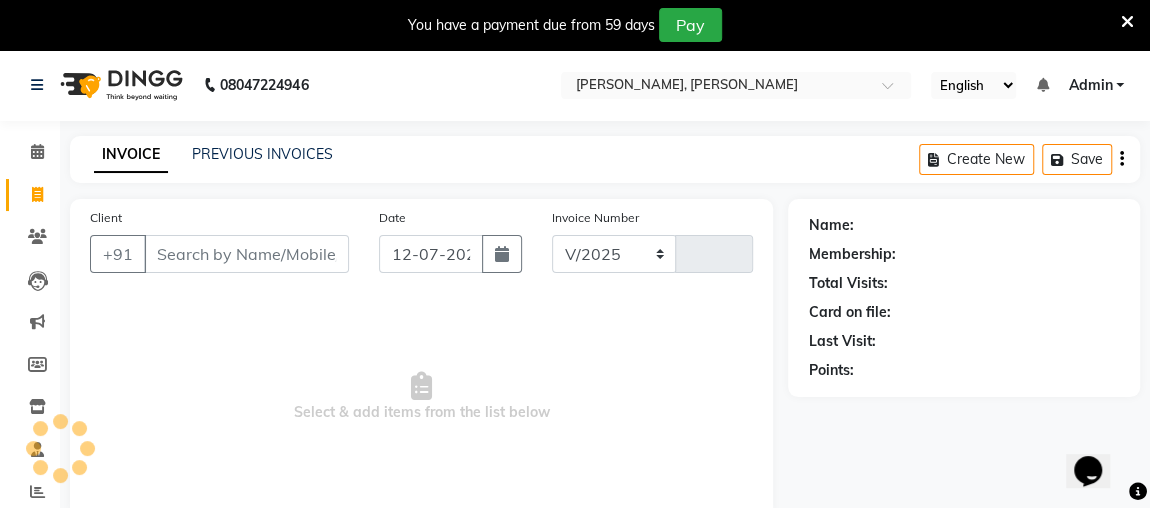 type on "1444" 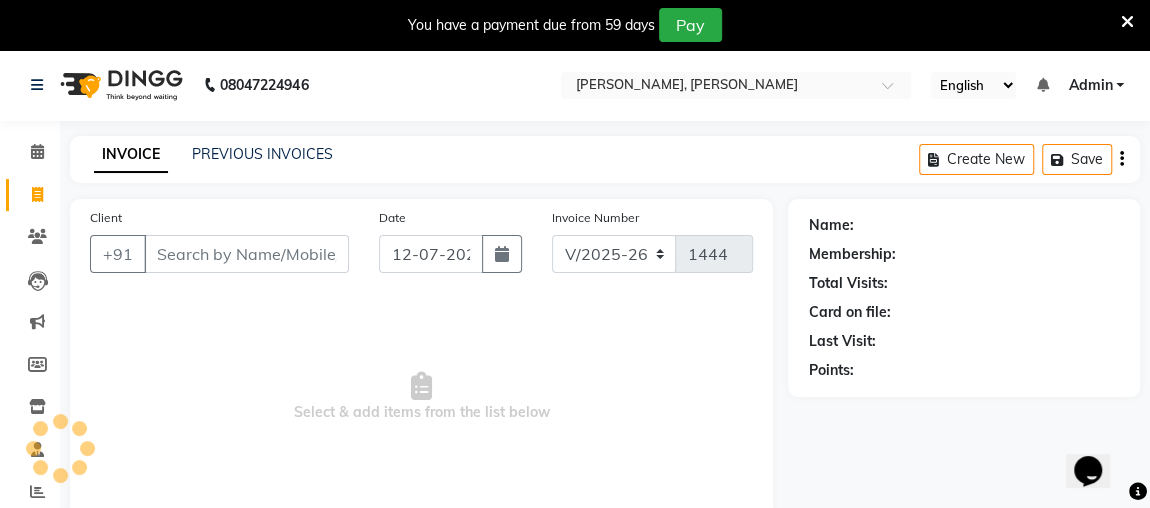 scroll, scrollTop: 0, scrollLeft: 0, axis: both 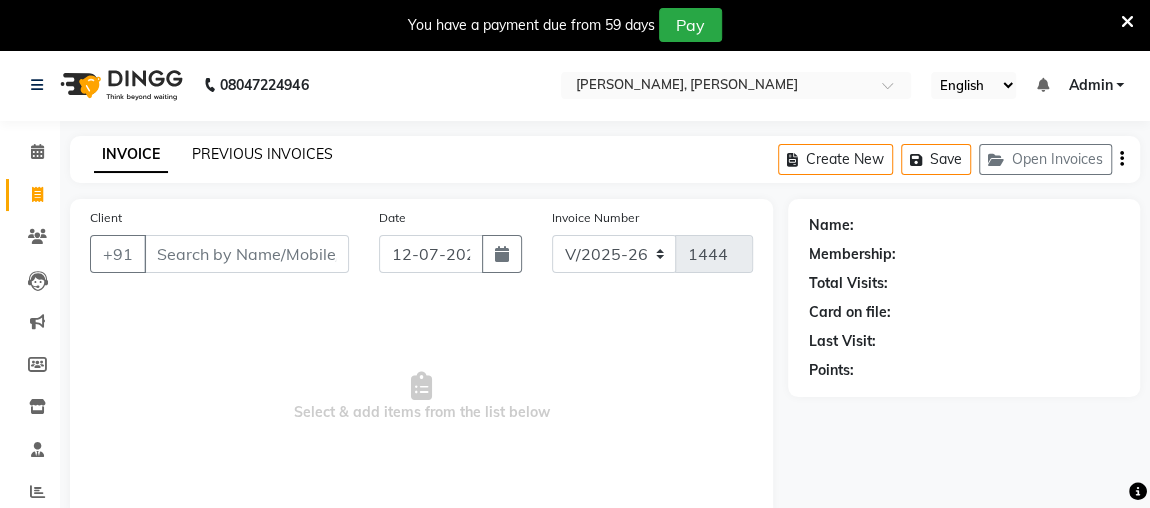click on "PREVIOUS INVOICES" 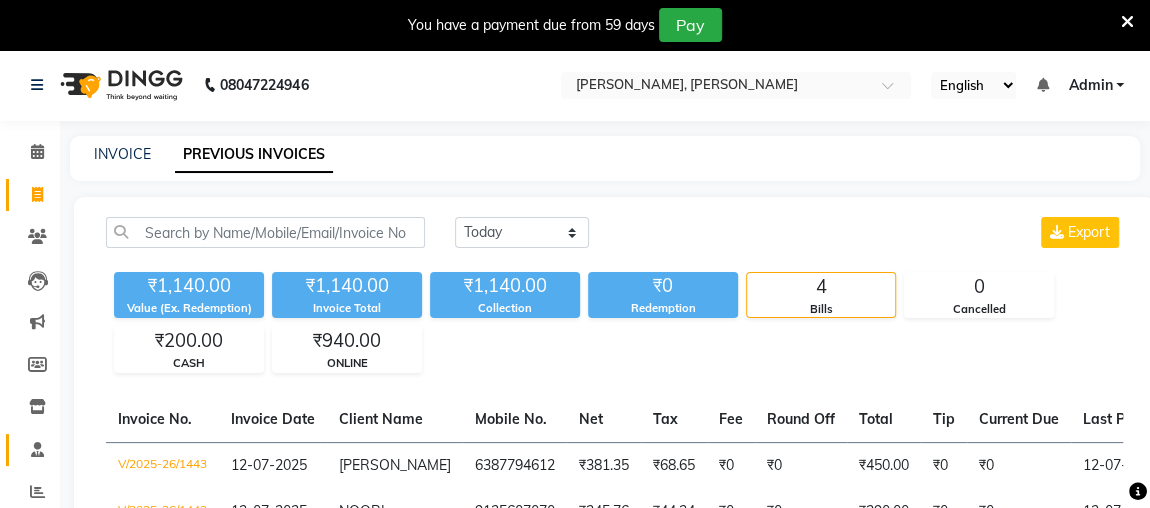 click 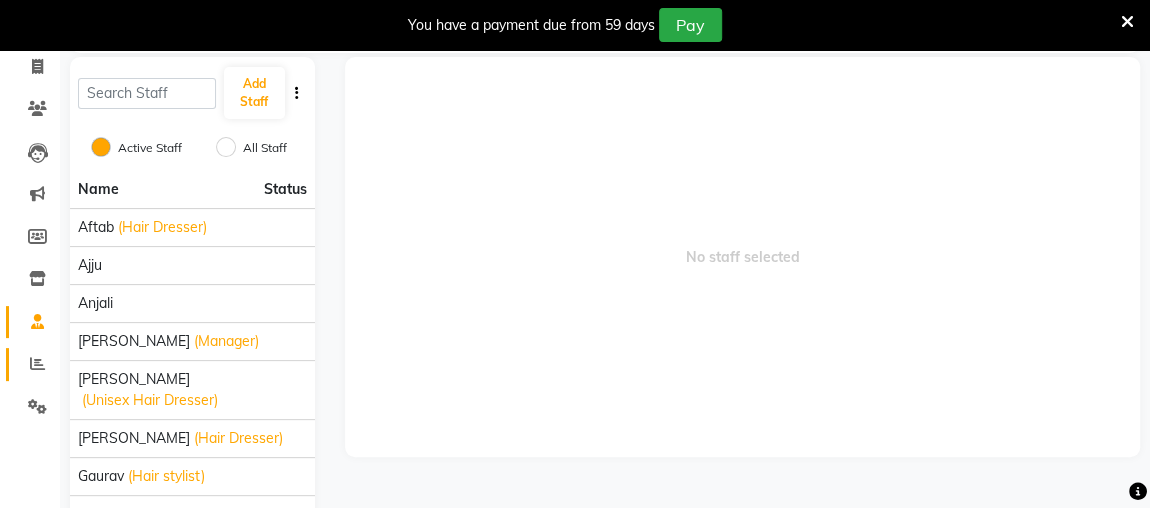 click 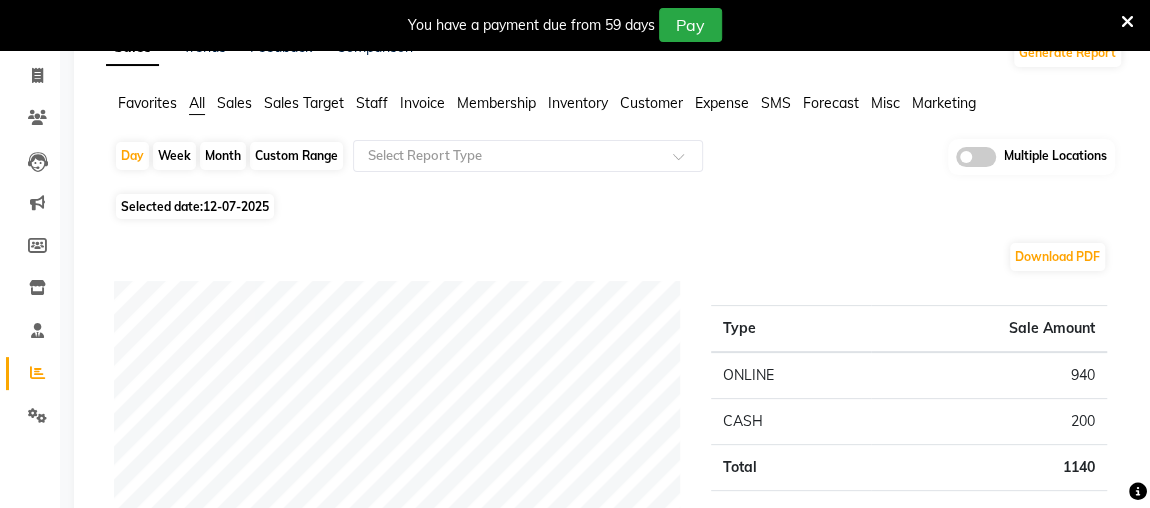 scroll, scrollTop: 0, scrollLeft: 0, axis: both 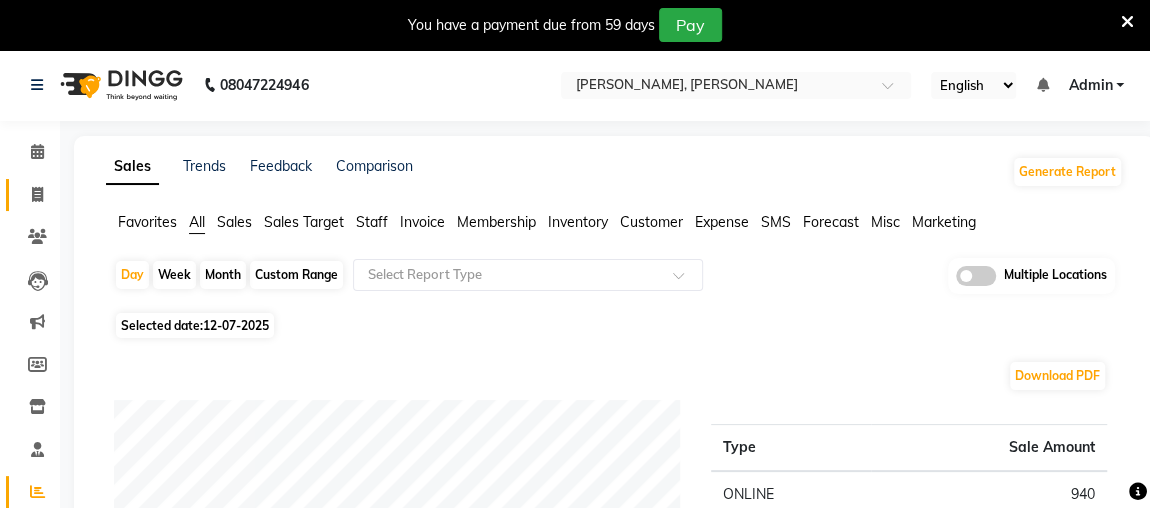 click 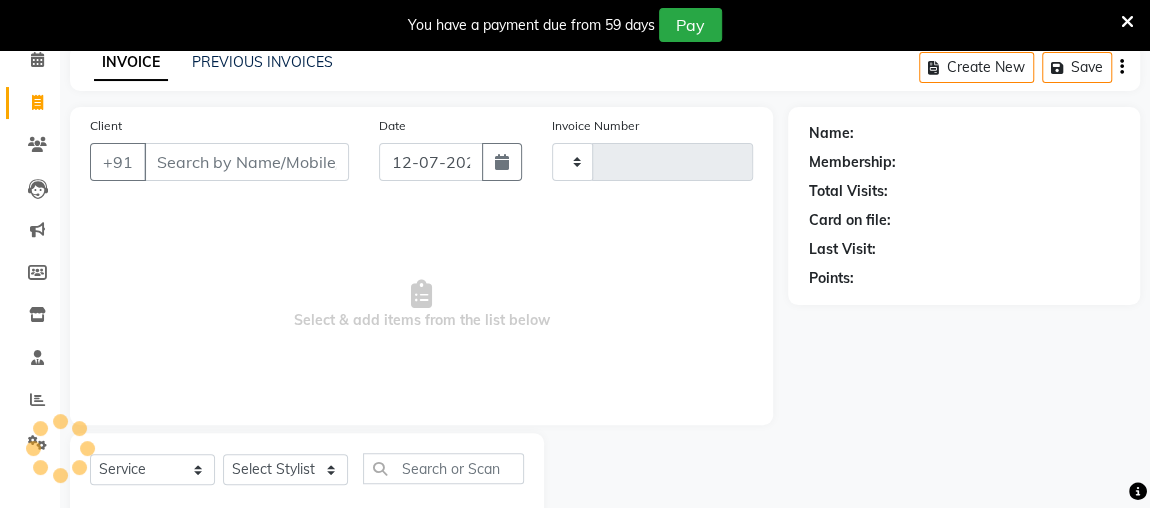 type on "1444" 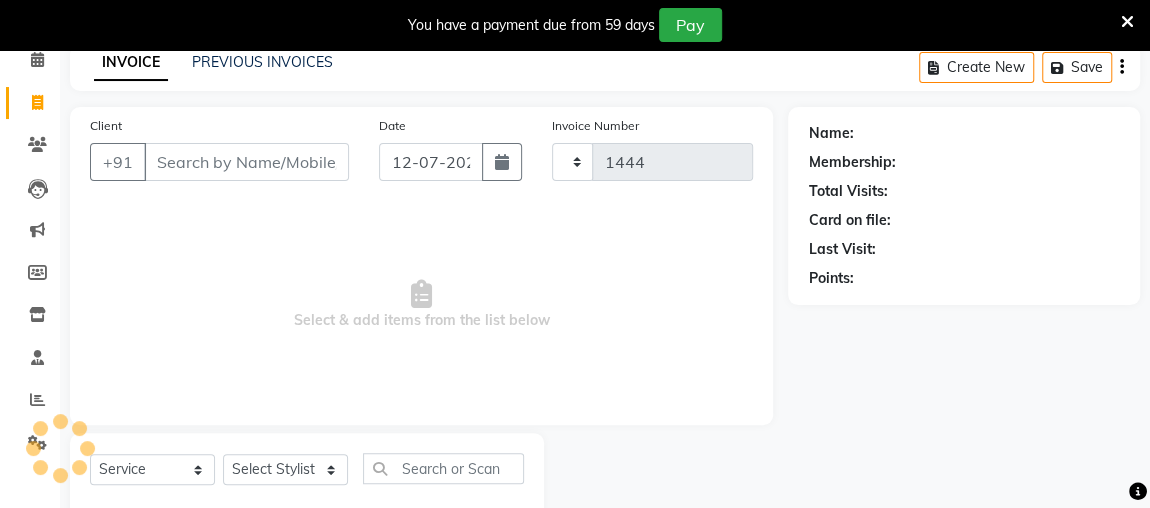 select on "4362" 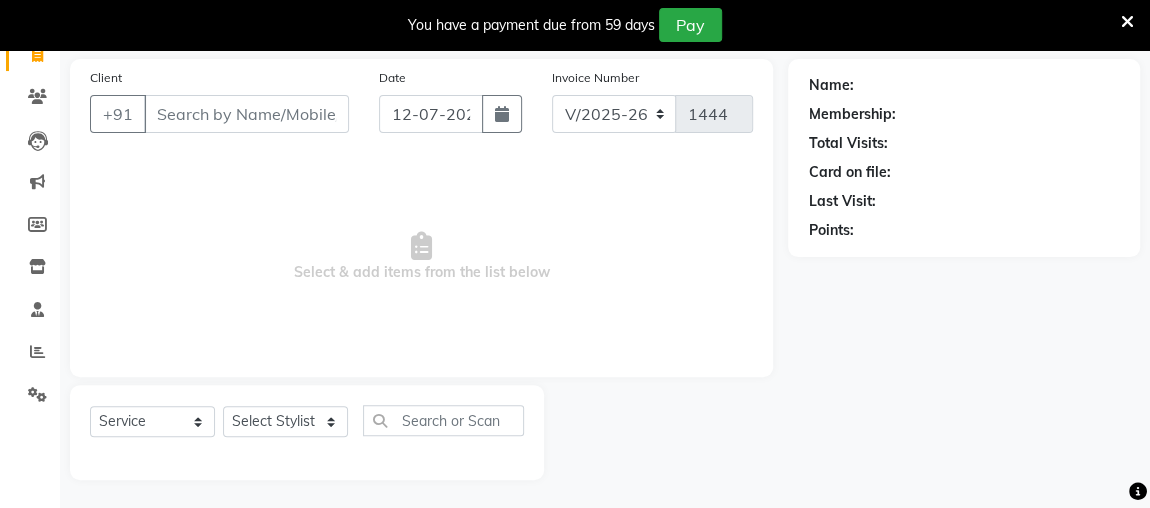scroll, scrollTop: 134, scrollLeft: 0, axis: vertical 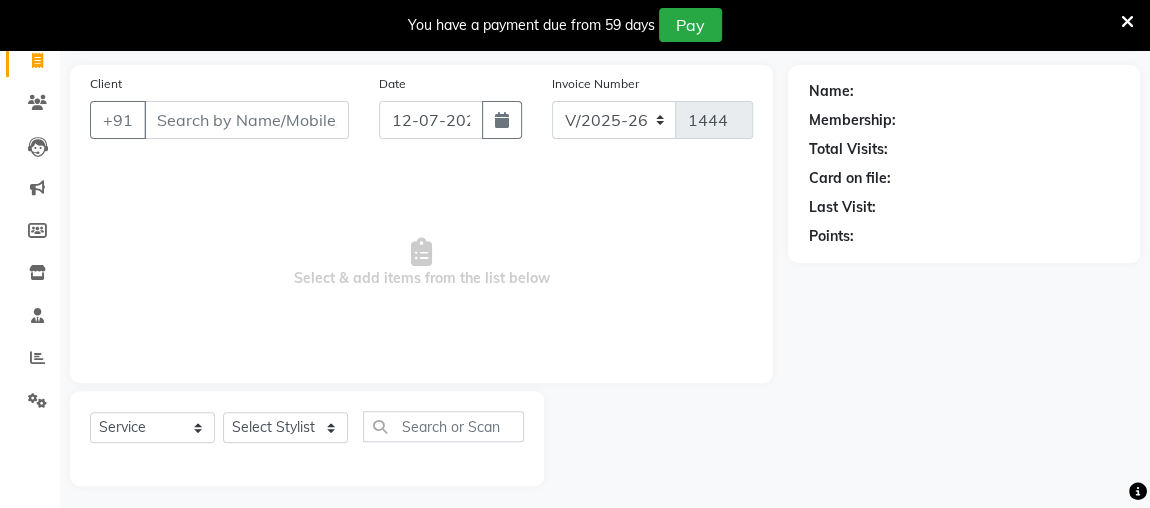 click on "Select & add items from the list below" at bounding box center [421, 263] 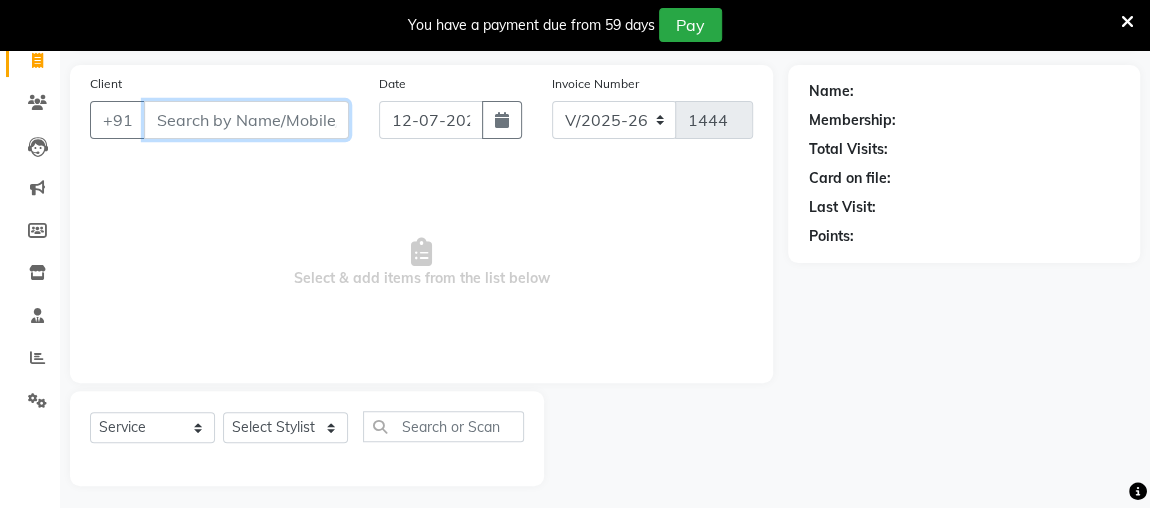 click on "Client" at bounding box center (246, 120) 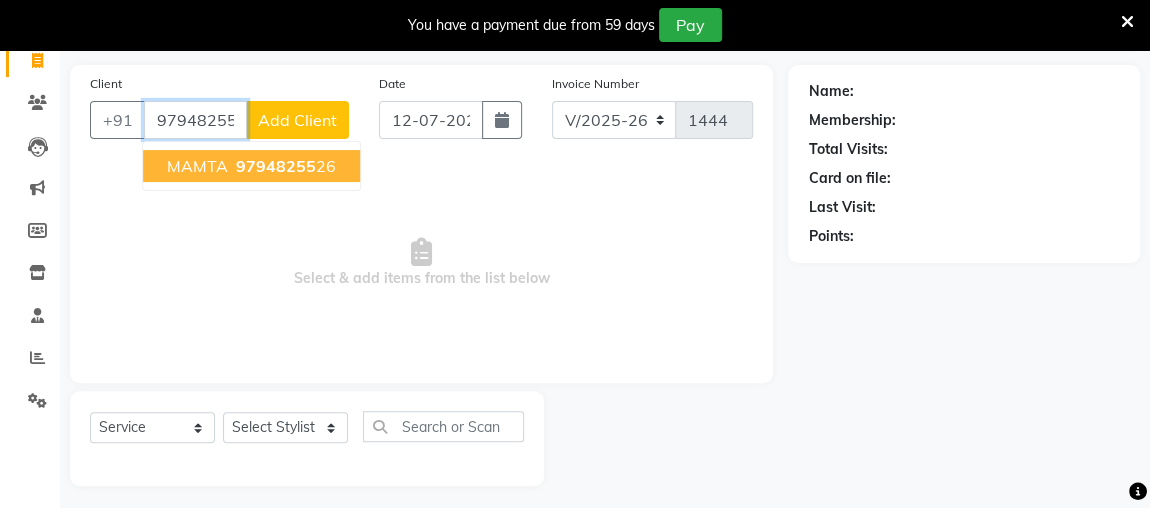 click on "97948255" at bounding box center (276, 166) 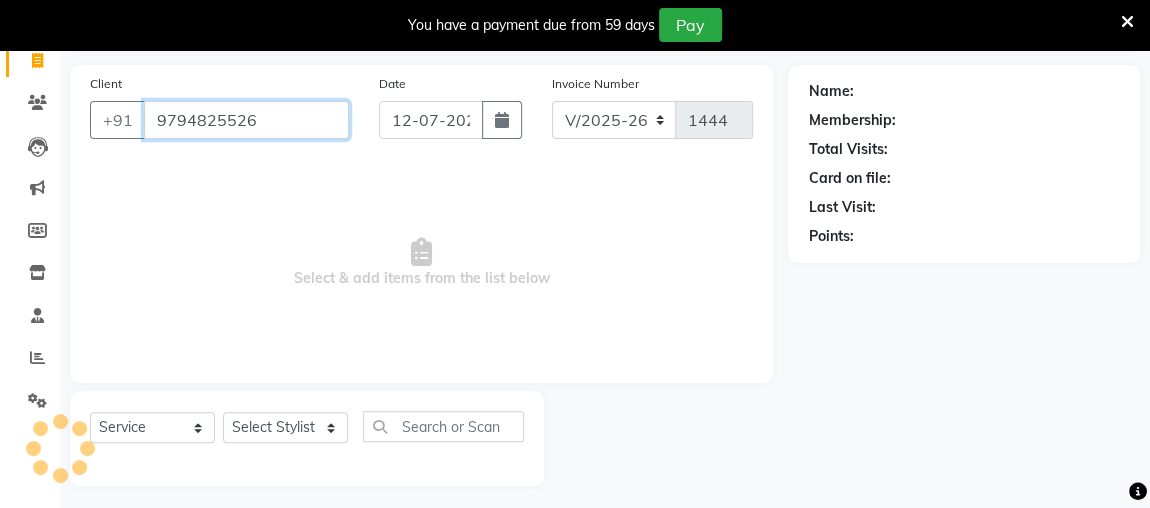 type on "9794825526" 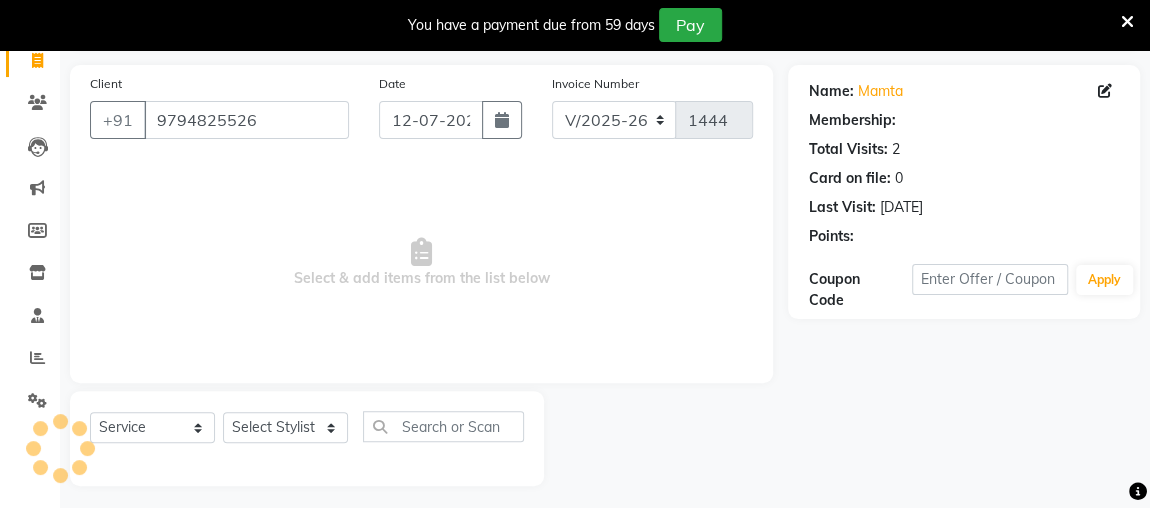 scroll, scrollTop: 140, scrollLeft: 0, axis: vertical 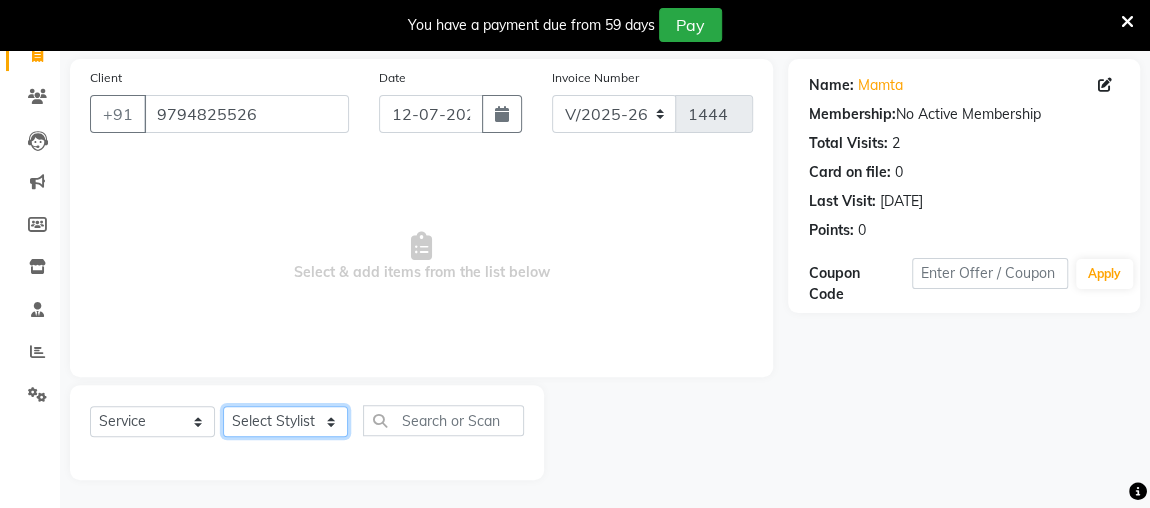 click on "Select Stylist [PERSON_NAME] anjali [PERSON_NAME] [PERSON_NAME] [PERSON_NAME] [PERSON_NAME] MAKEUPS AND PREBRIDAL [PERSON_NAME]  [PERSON_NAME] [PERSON_NAME]  [PERSON_NAME] [PERSON_NAME] [PERSON_NAME] cant TBASSUM [PERSON_NAME]  VISHAL" 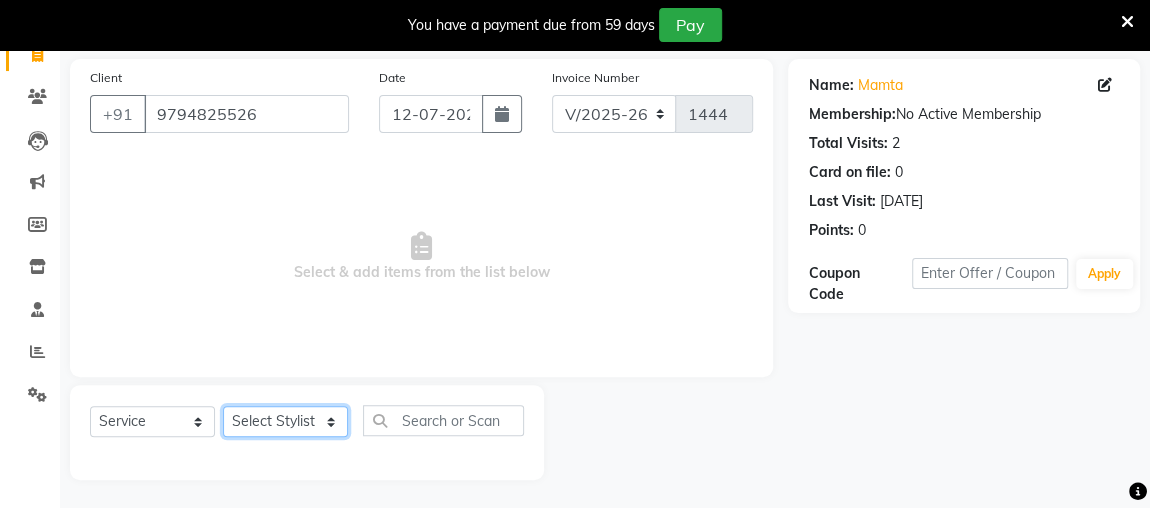 select on "82832" 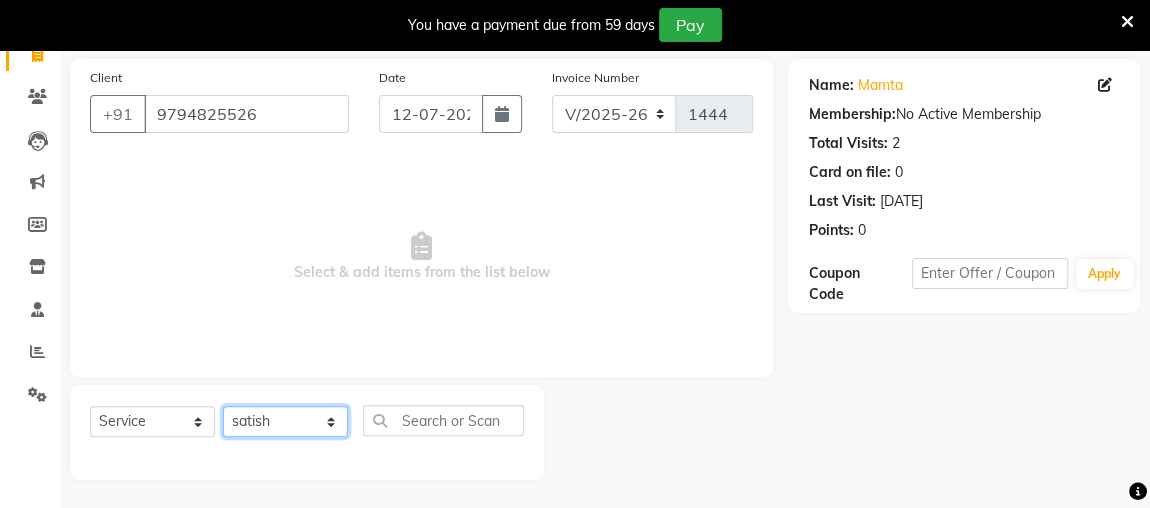 click on "Select Stylist [PERSON_NAME] anjali [PERSON_NAME] [PERSON_NAME] [PERSON_NAME] [PERSON_NAME] MAKEUPS AND PREBRIDAL [PERSON_NAME]  [PERSON_NAME] [PERSON_NAME]  [PERSON_NAME] [PERSON_NAME] [PERSON_NAME] cant TBASSUM [PERSON_NAME]  VISHAL" 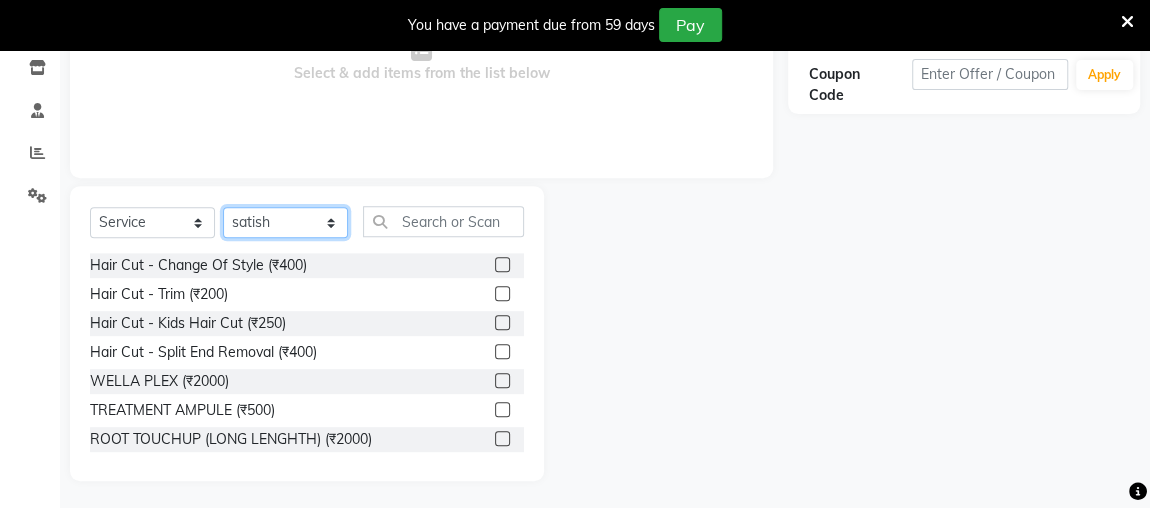 scroll, scrollTop: 337, scrollLeft: 0, axis: vertical 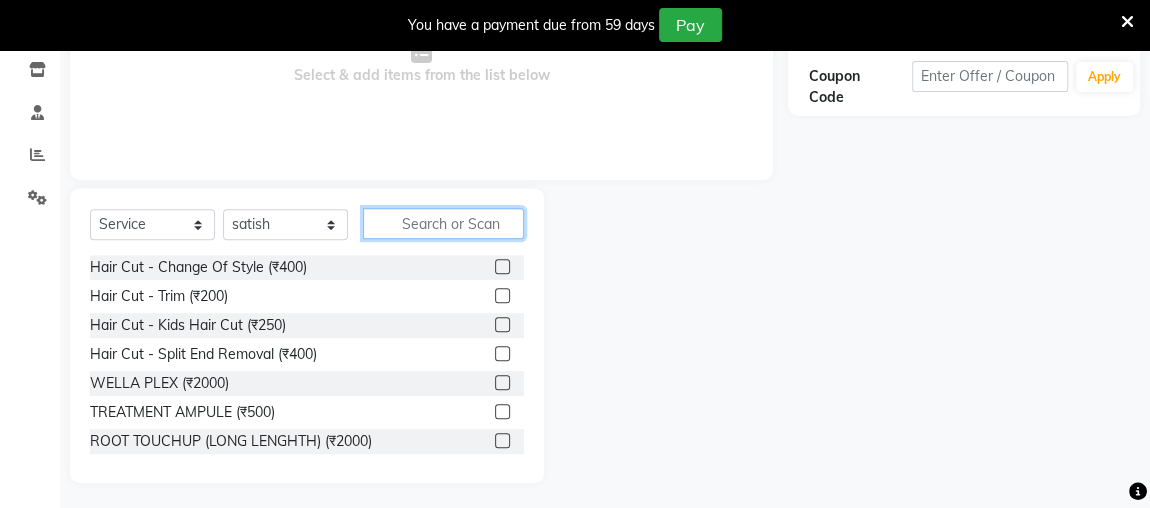 click 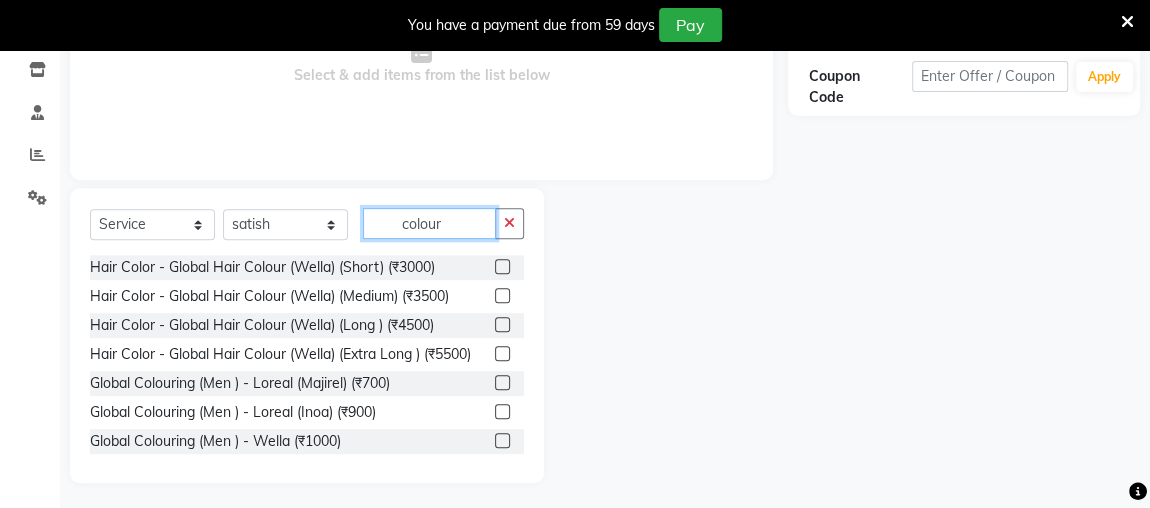 scroll, scrollTop: 49, scrollLeft: 0, axis: vertical 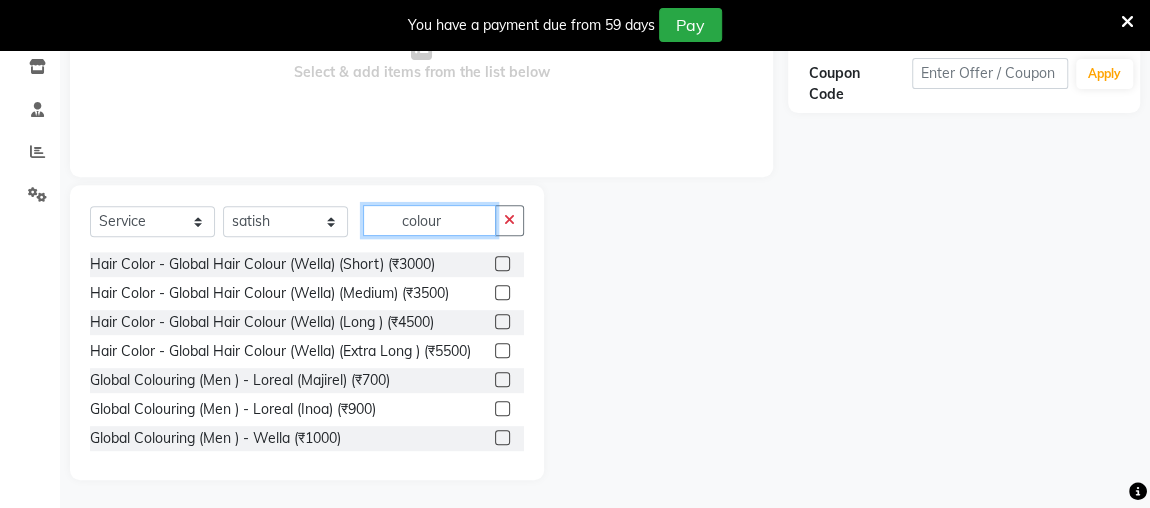 type on "colour" 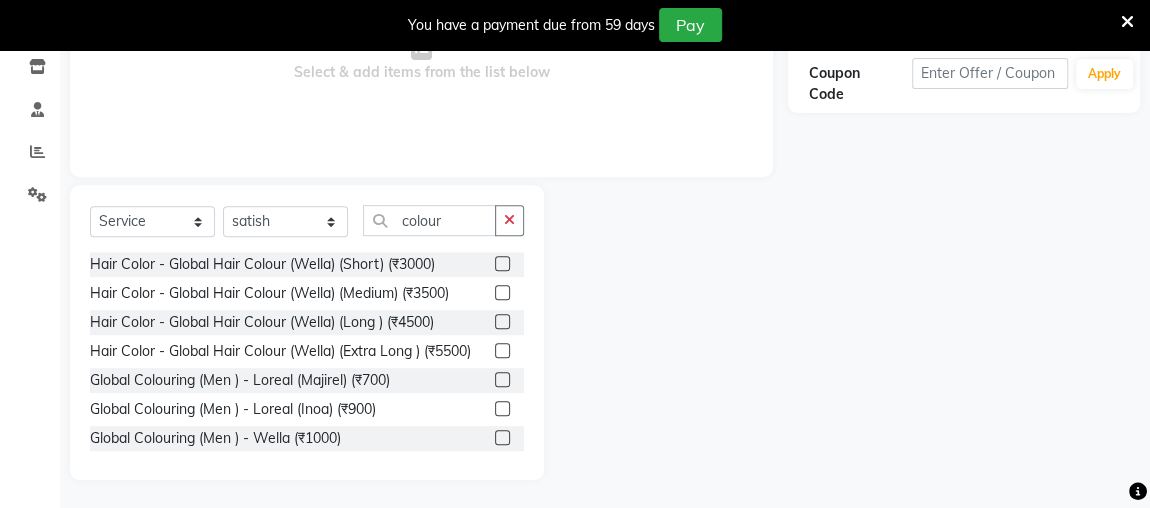 click 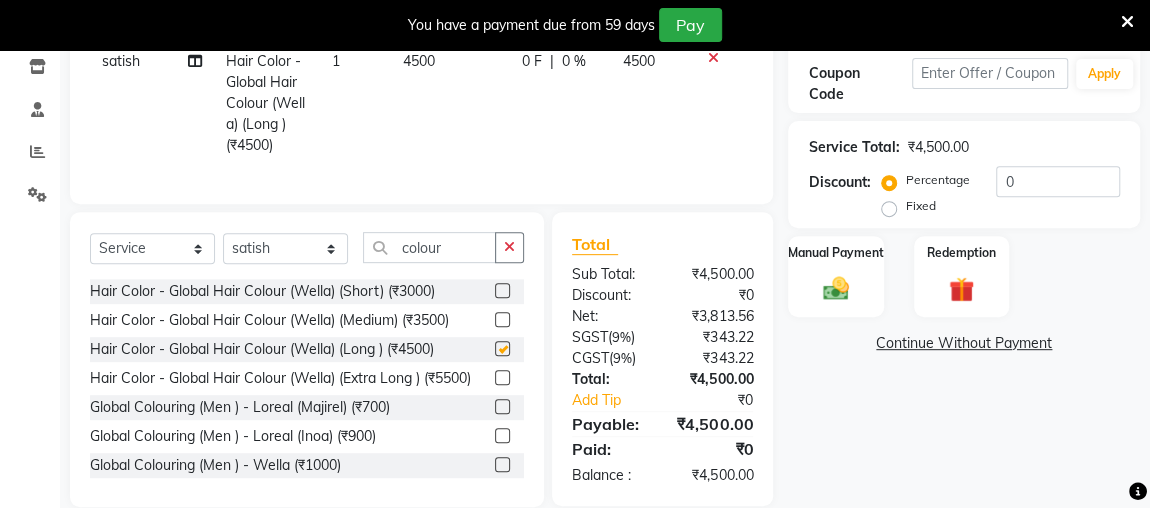 checkbox on "false" 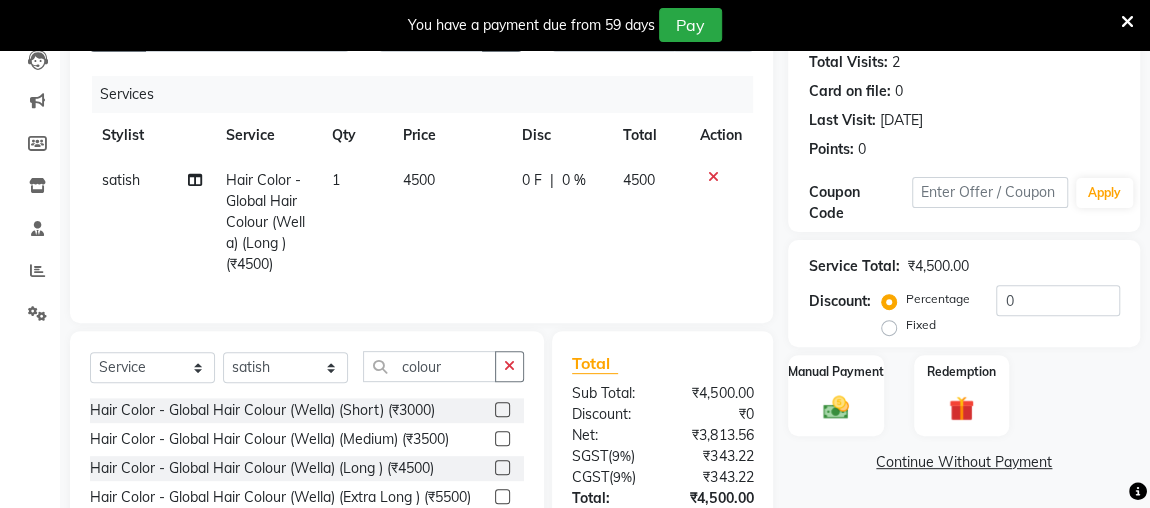 scroll, scrollTop: 212, scrollLeft: 0, axis: vertical 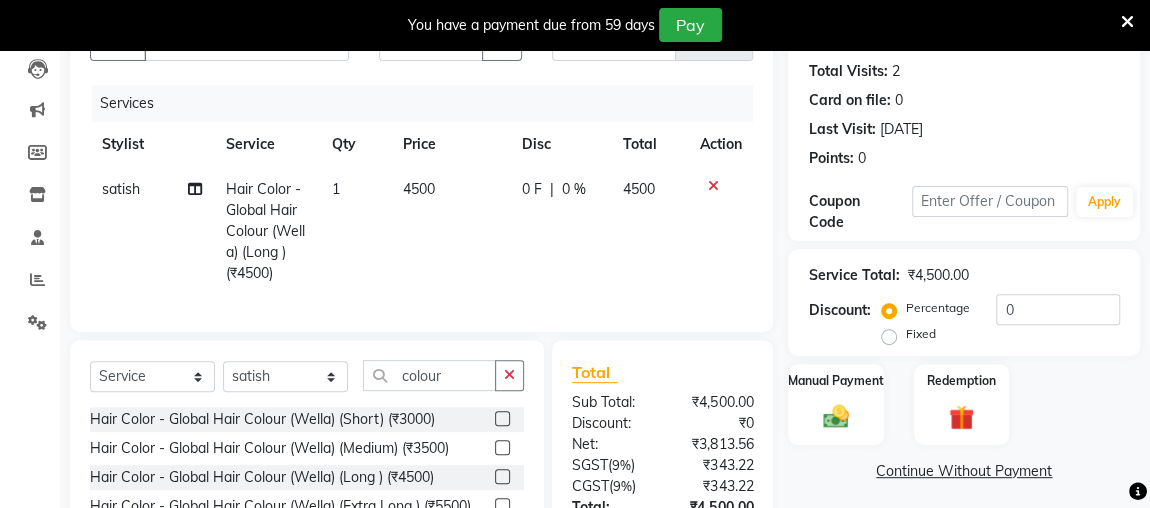 click on "4500" 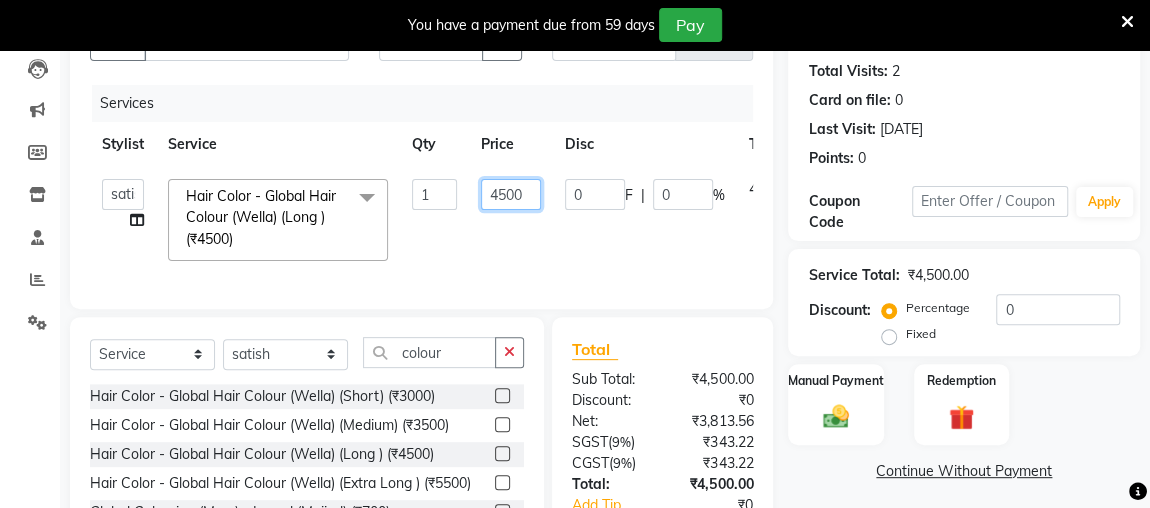 click on "4500" 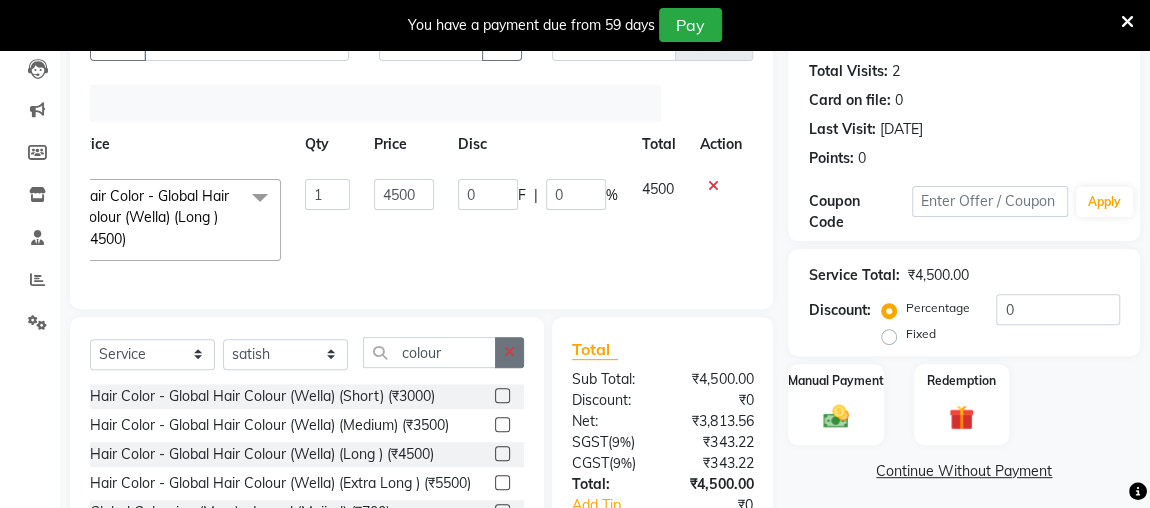 click 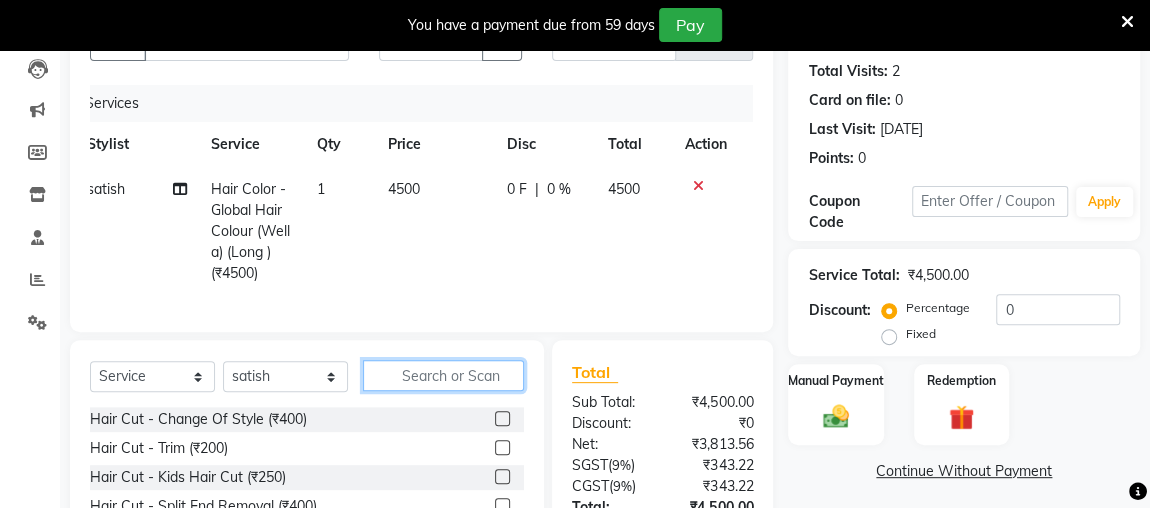 scroll, scrollTop: 0, scrollLeft: 14, axis: horizontal 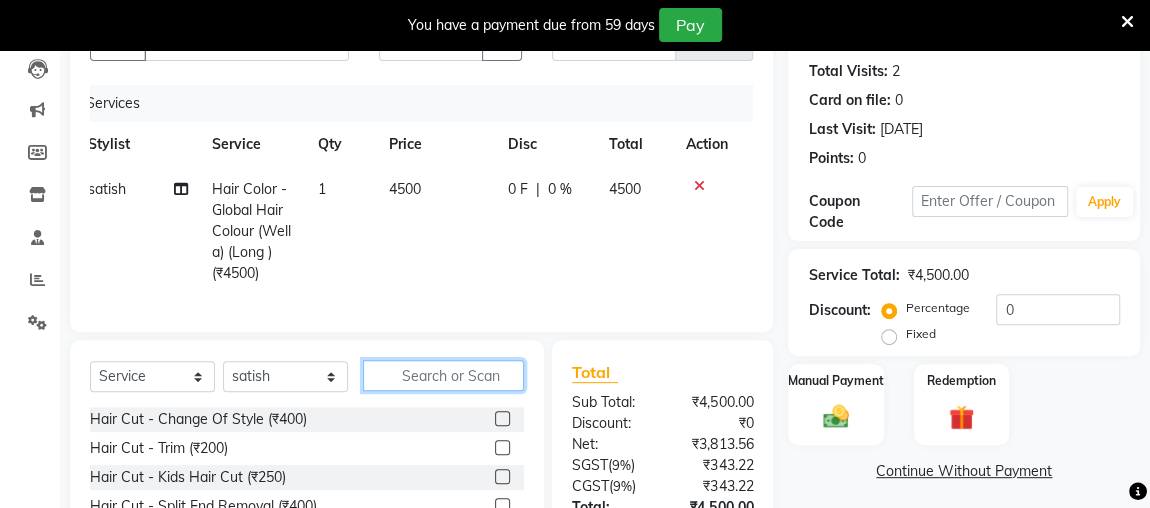 click 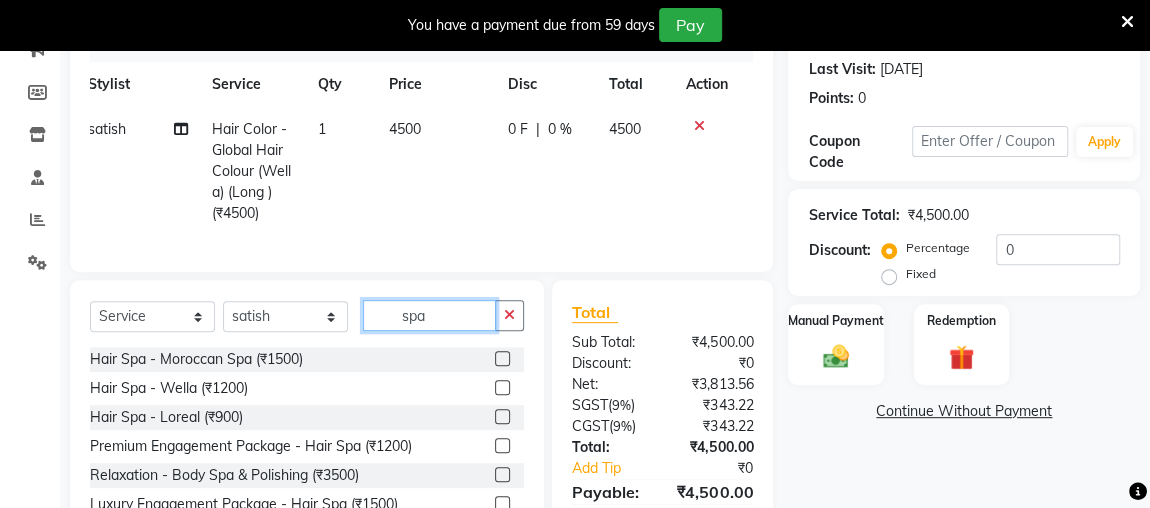 scroll, scrollTop: 342, scrollLeft: 0, axis: vertical 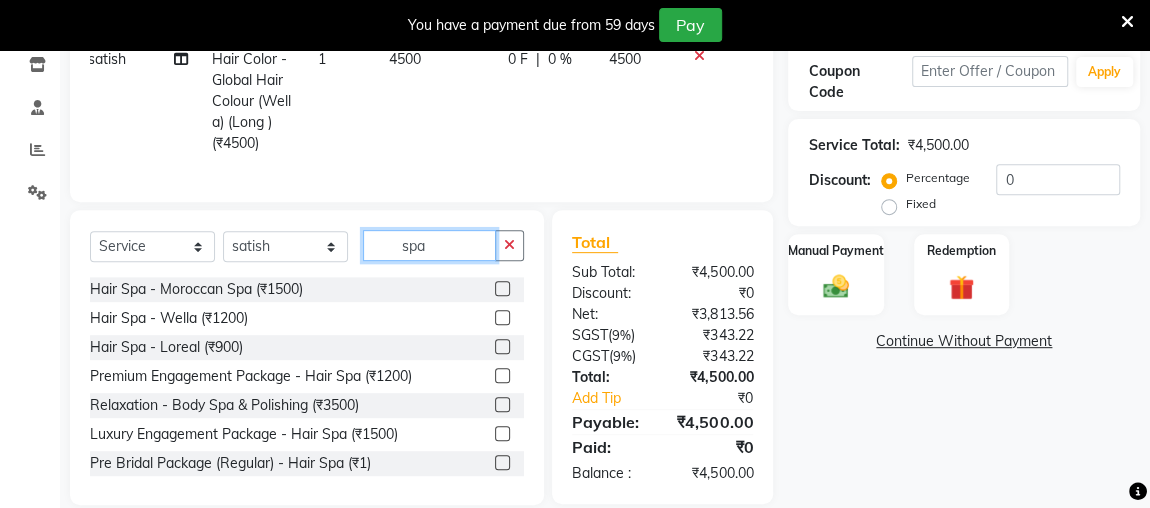 type on "spa" 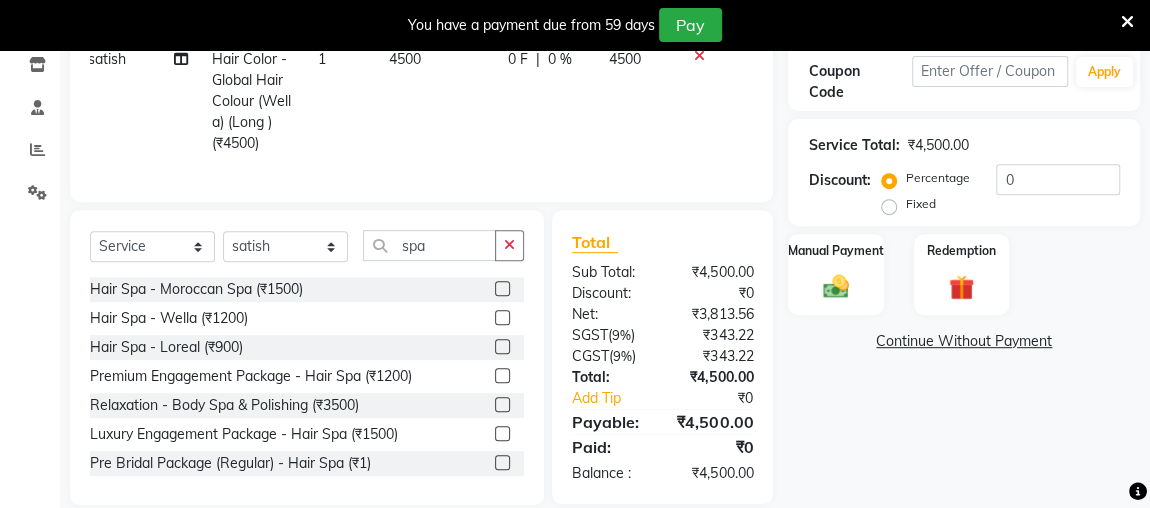 click 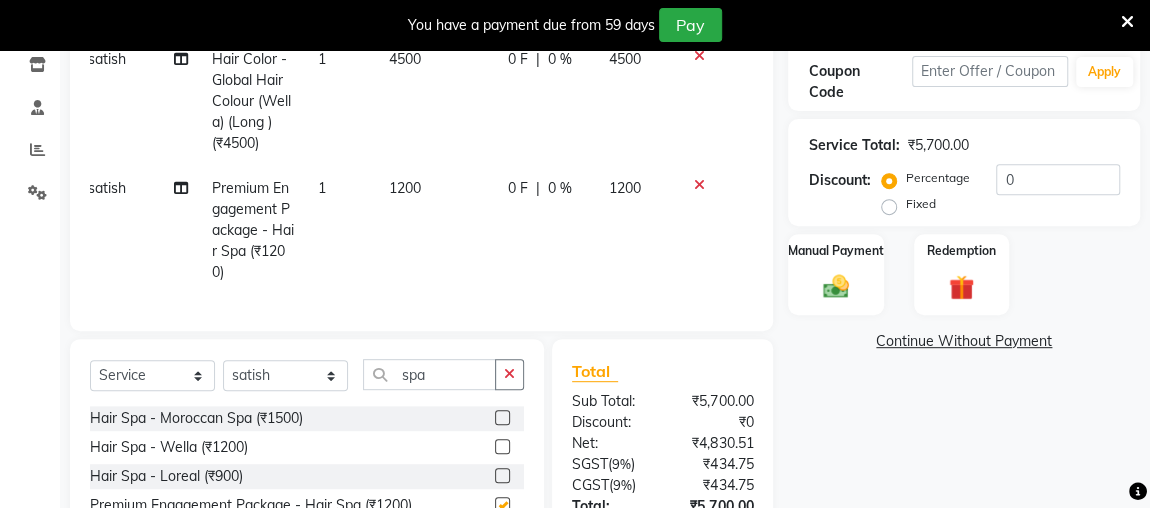 checkbox on "false" 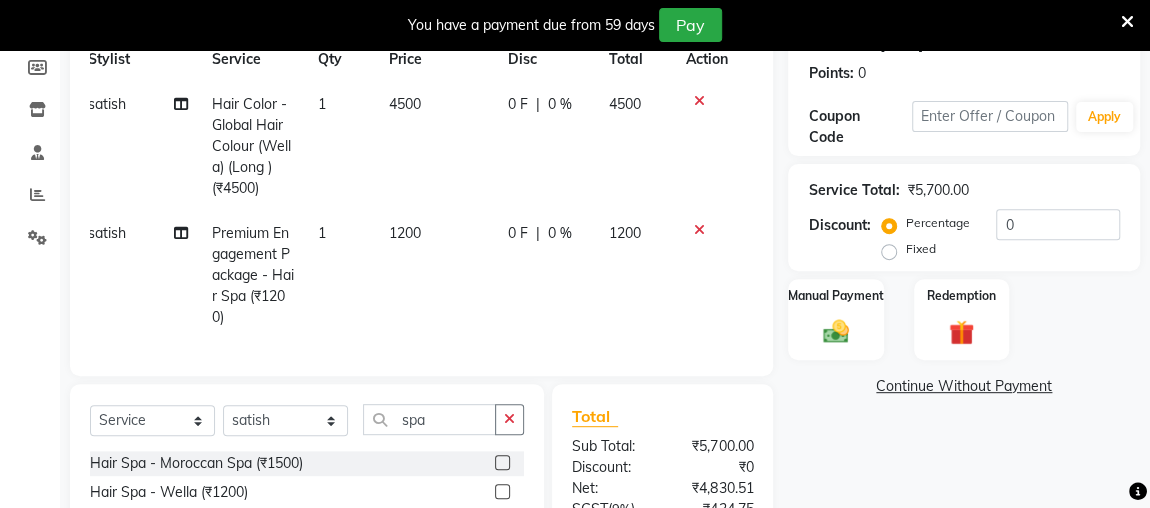 scroll, scrollTop: 292, scrollLeft: 0, axis: vertical 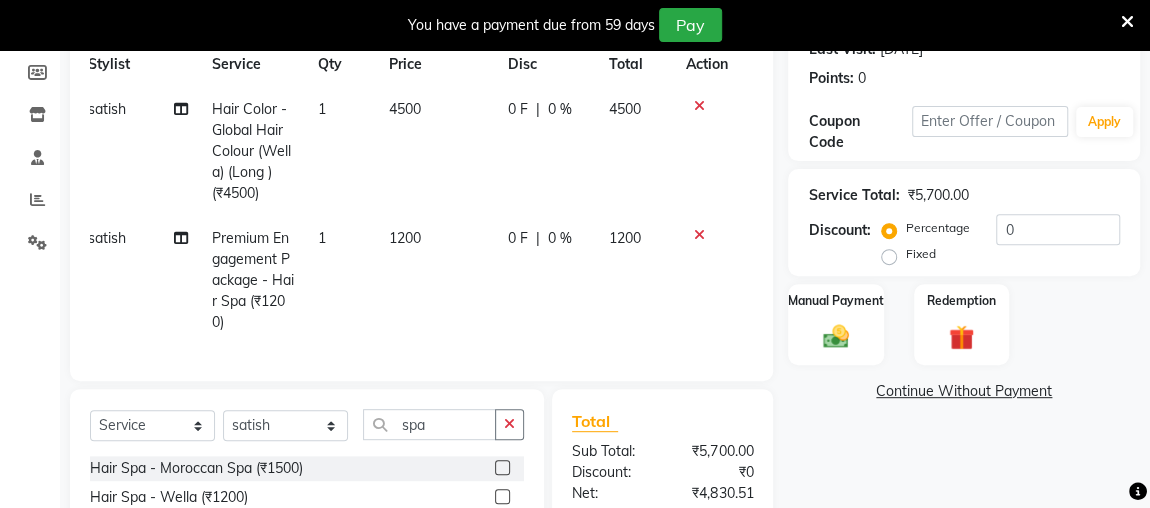 click on "1200" 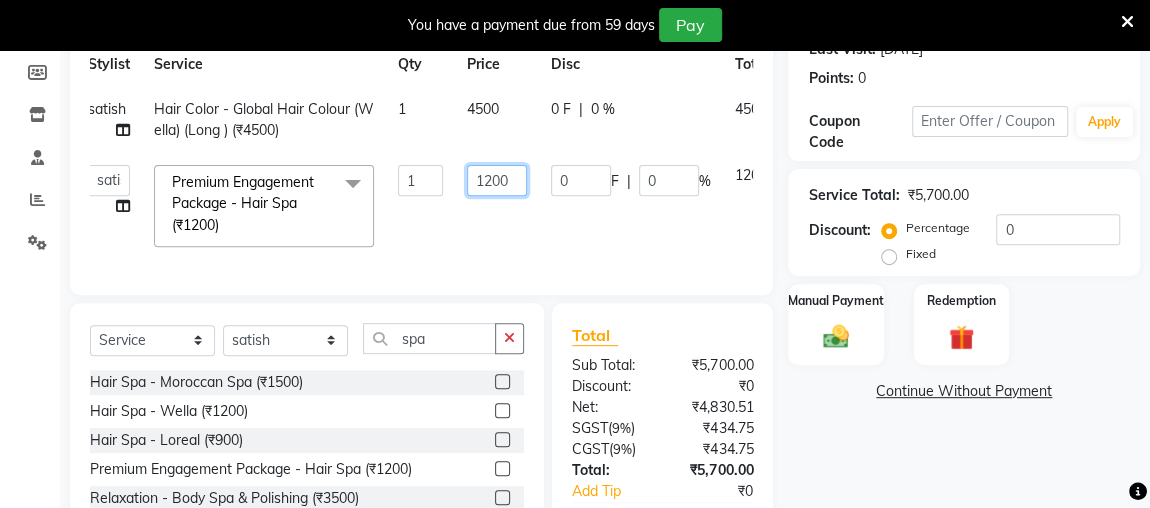 click on "1200" 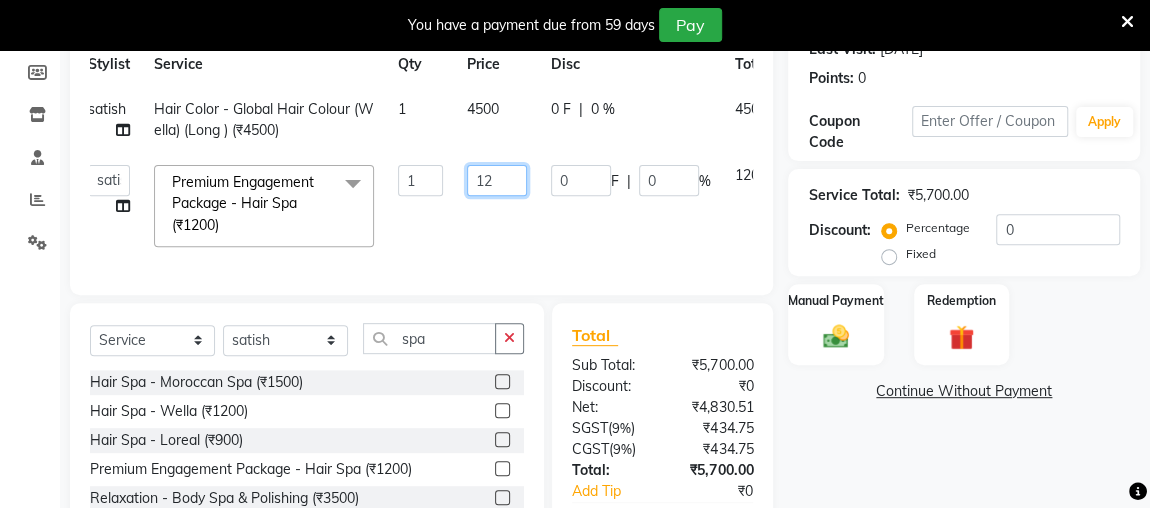 type on "1" 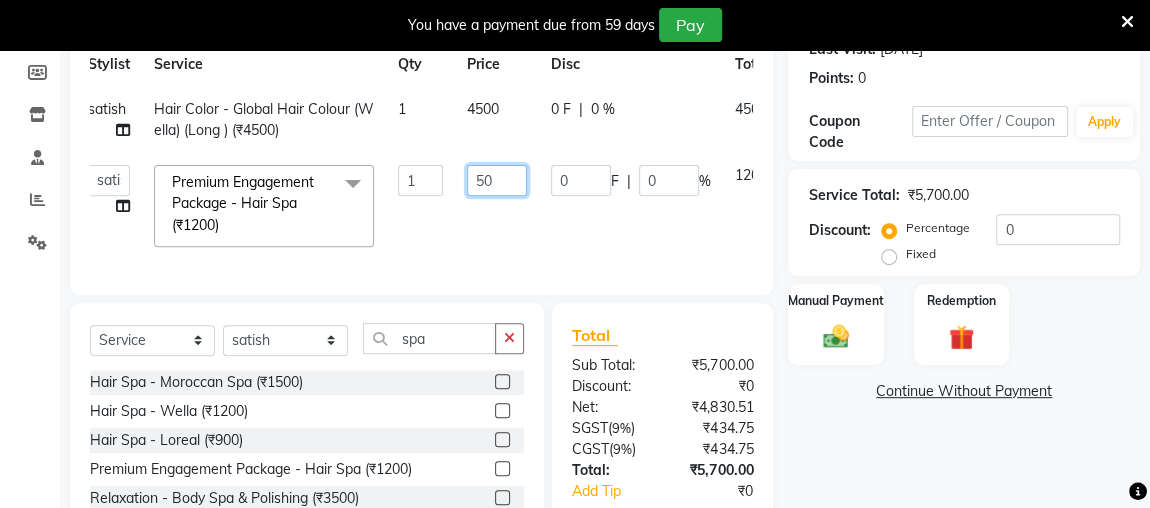 type on "500" 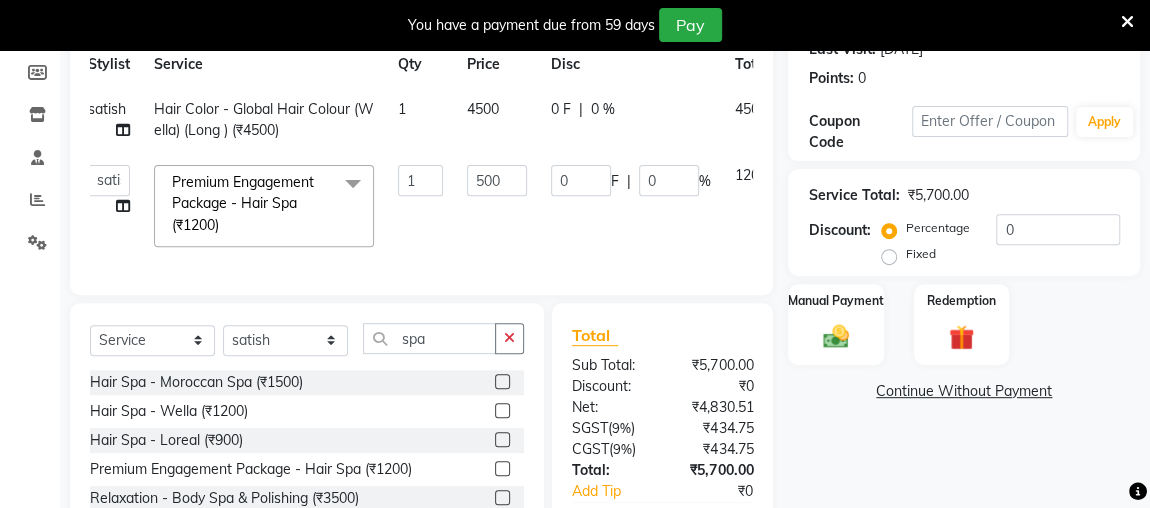 click on "Name: [PERSON_NAME]  Membership:  No Active Membership  Total Visits:  2 Card on file:  0 Last Visit:   [DATE] Points:   0  Coupon Code Apply Service Total:  ₹5,700.00  Discount:  Percentage   Fixed  0 Manual Payment Redemption  Continue Without Payment" 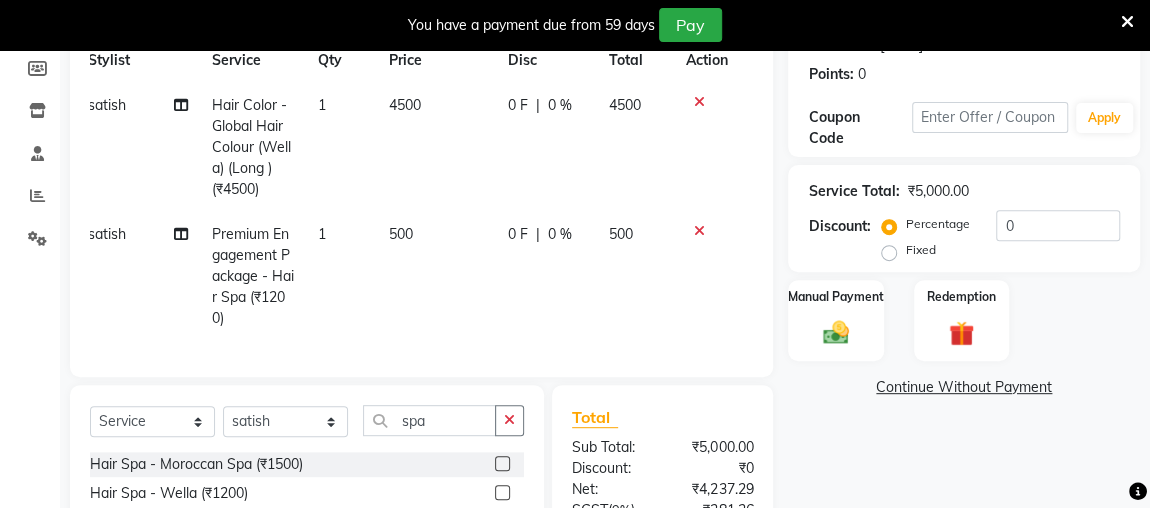 scroll, scrollTop: 299, scrollLeft: 0, axis: vertical 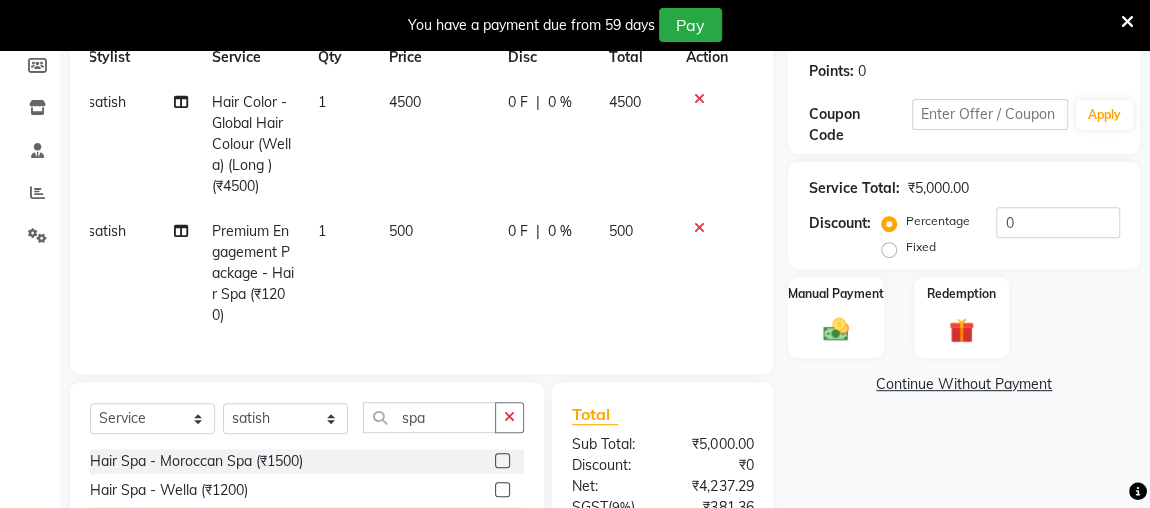 click on "500" 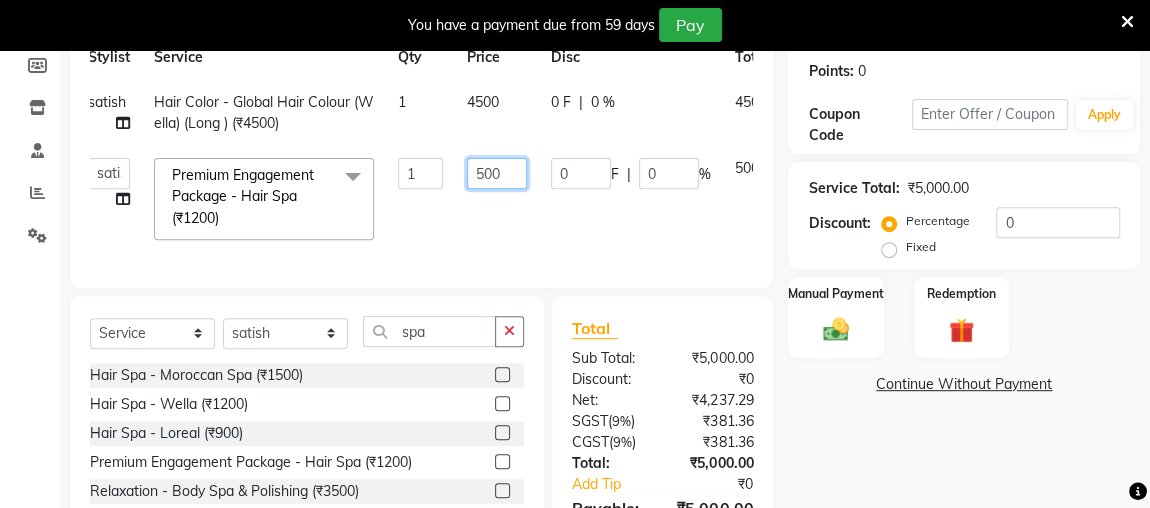 click on "500" 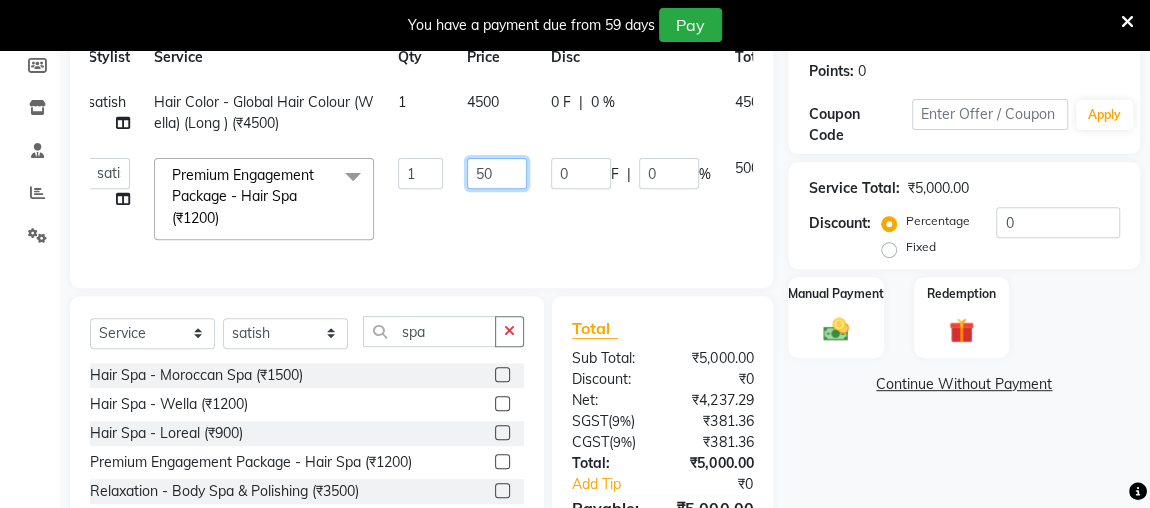 type on "5" 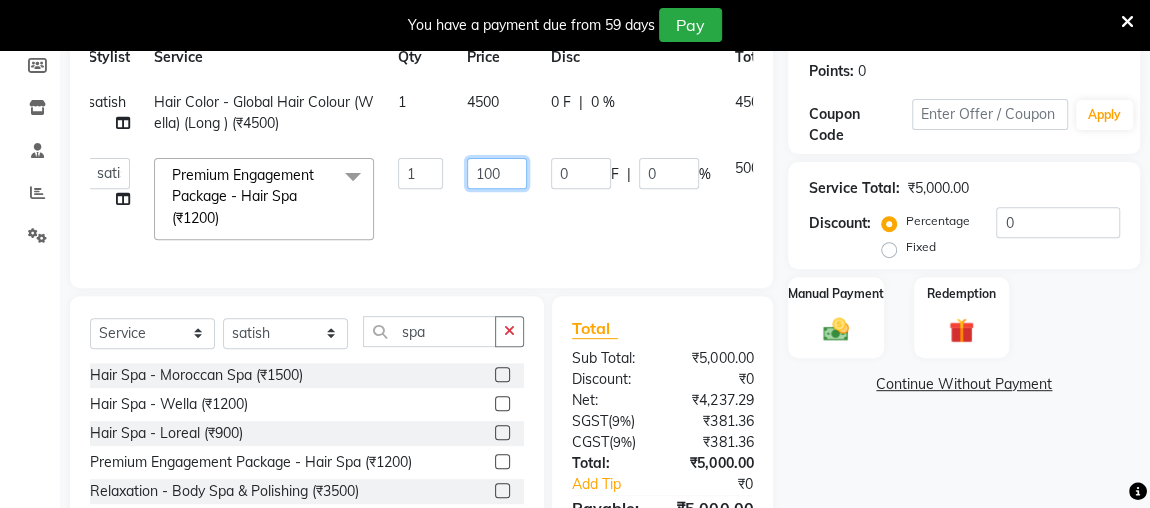 type on "1000" 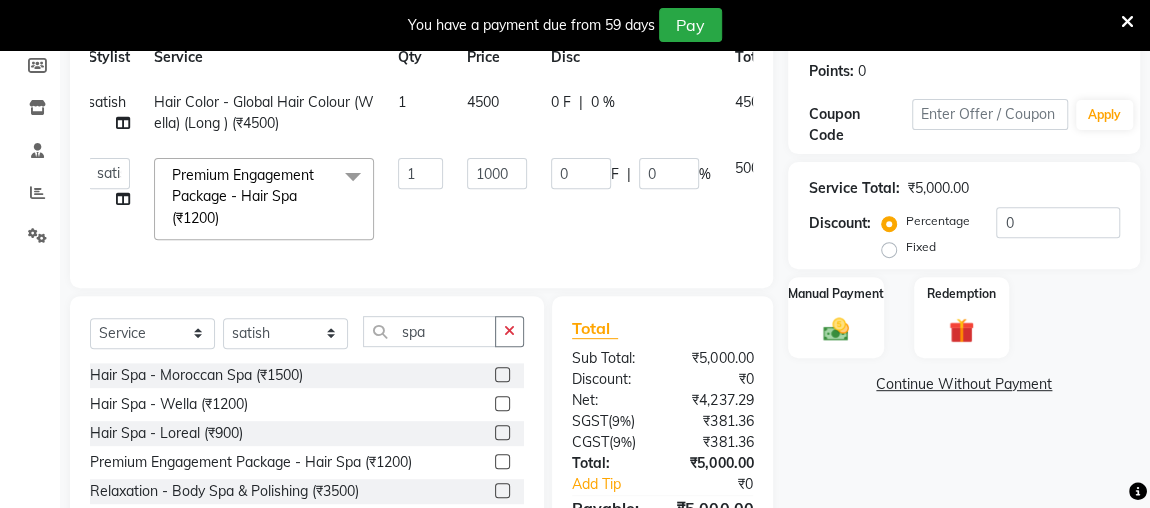 click on "Name: [PERSON_NAME]  Membership:  No Active Membership  Total Visits:  2 Card on file:  0 Last Visit:   [DATE] Points:   0  Coupon Code Apply Service Total:  ₹5,000.00  Discount:  Percentage   Fixed  0 Manual Payment Redemption  Continue Without Payment" 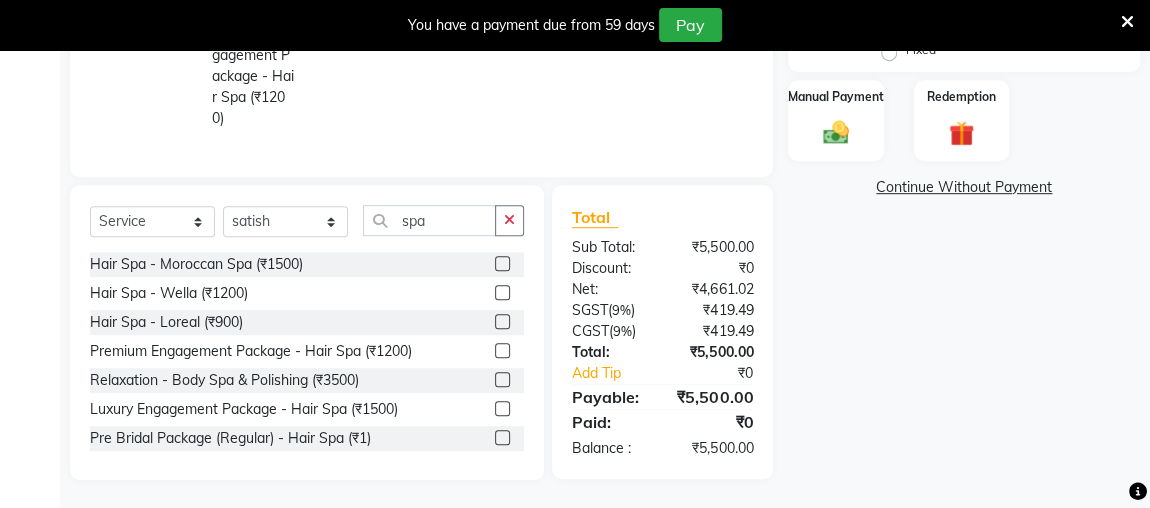 scroll, scrollTop: 498, scrollLeft: 0, axis: vertical 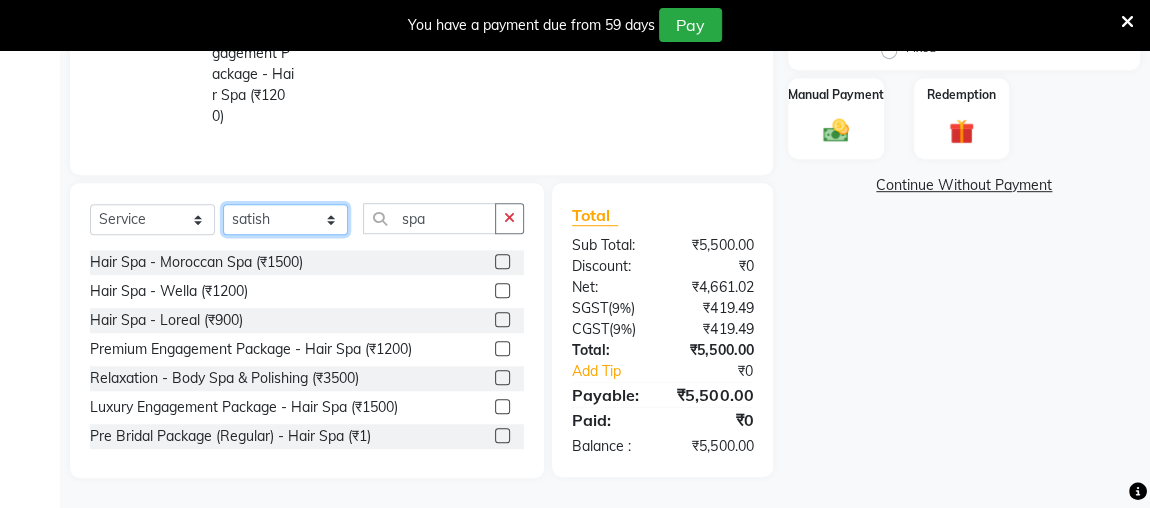 click on "Select Stylist [PERSON_NAME] anjali [PERSON_NAME] [PERSON_NAME] [PERSON_NAME] [PERSON_NAME] MAKEUPS AND PREBRIDAL [PERSON_NAME]  [PERSON_NAME] [PERSON_NAME]  [PERSON_NAME] [PERSON_NAME] [PERSON_NAME] cant TBASSUM [PERSON_NAME]  VISHAL" 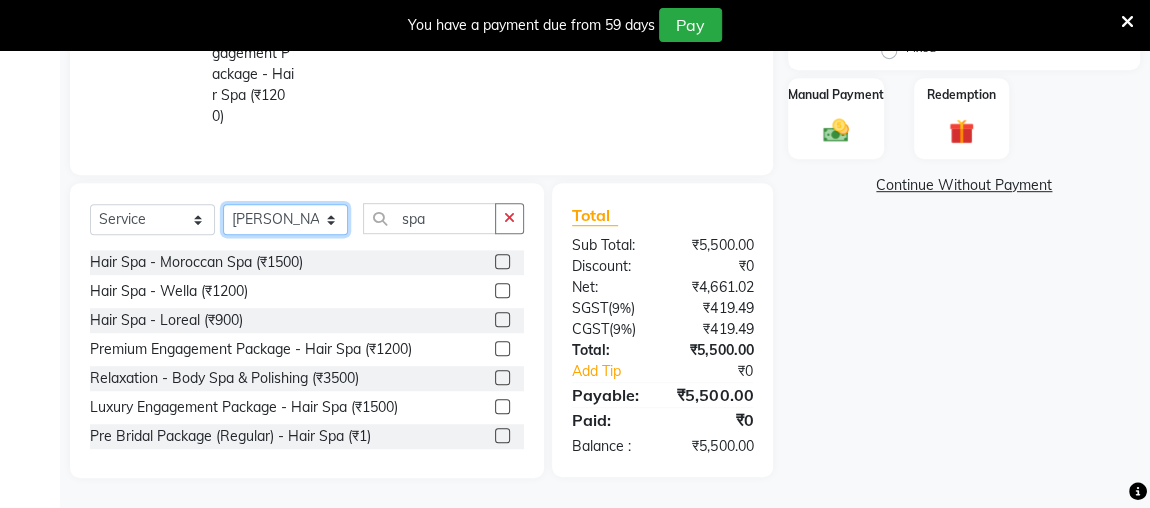 click on "Select Stylist [PERSON_NAME] anjali [PERSON_NAME] [PERSON_NAME] [PERSON_NAME] [PERSON_NAME] MAKEUPS AND PREBRIDAL [PERSON_NAME]  [PERSON_NAME] [PERSON_NAME]  [PERSON_NAME] [PERSON_NAME] [PERSON_NAME] cant TBASSUM [PERSON_NAME]  VISHAL" 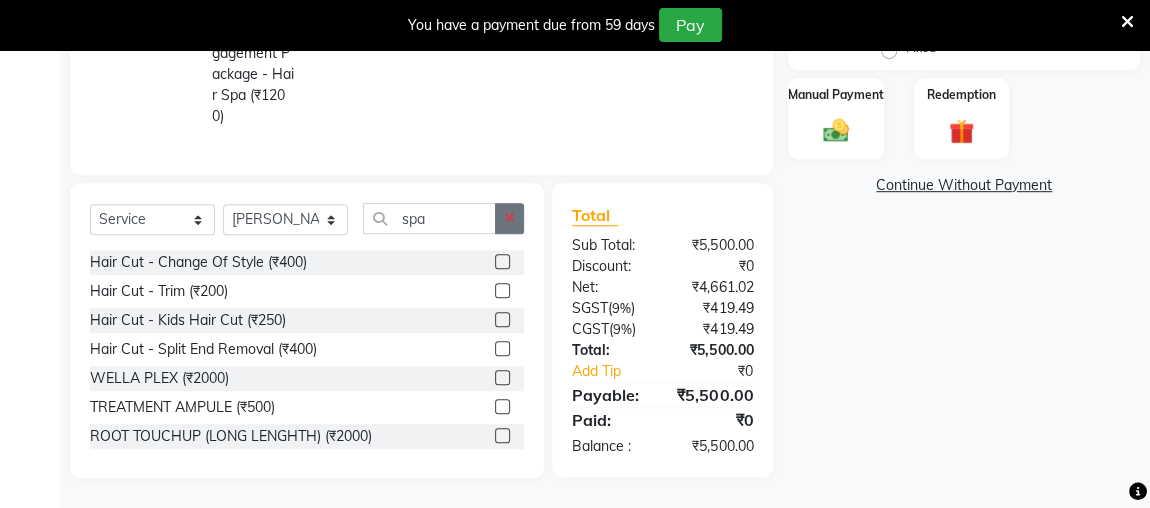 click 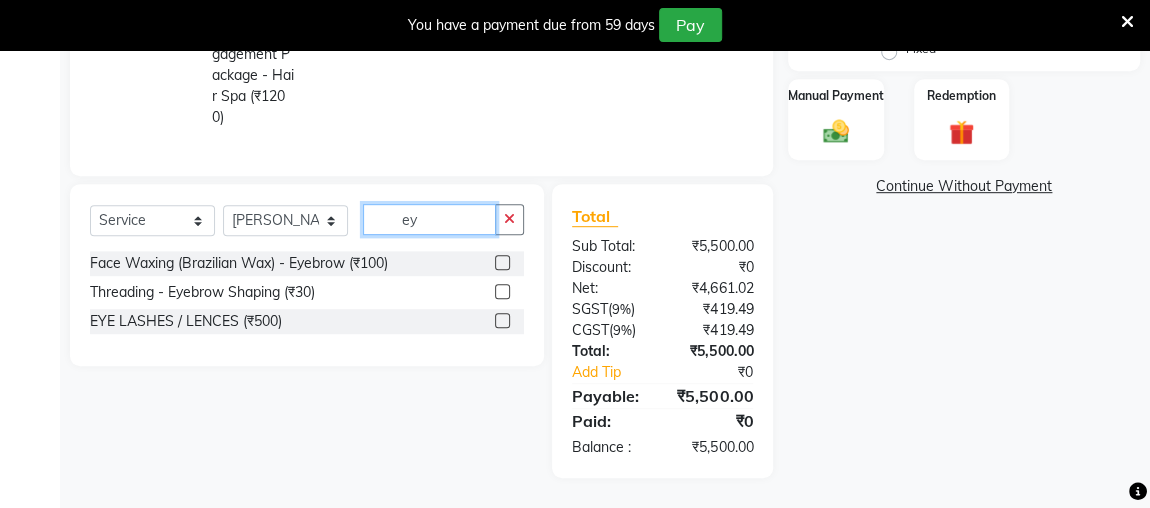 type on "ey" 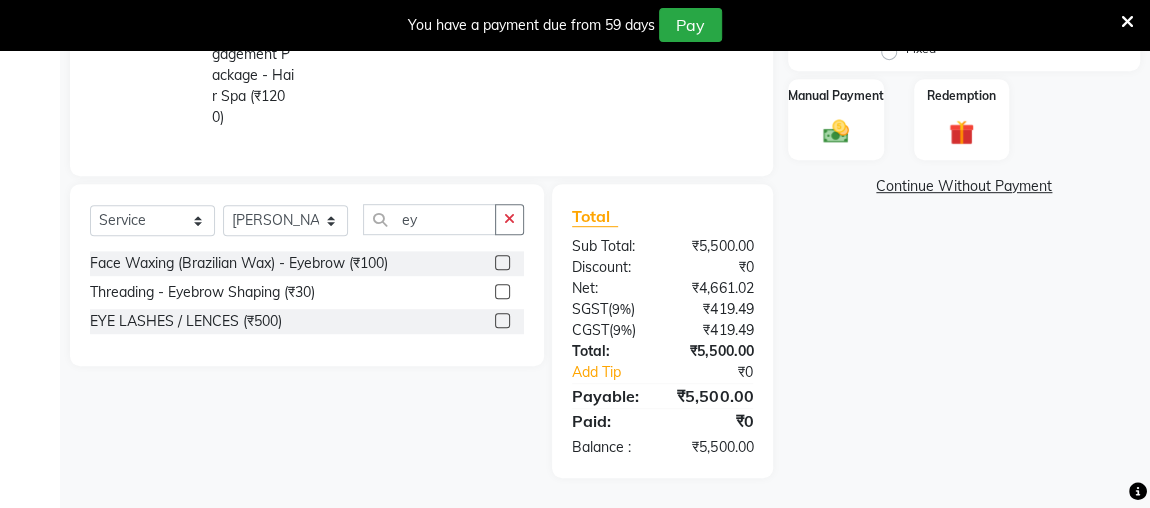 click 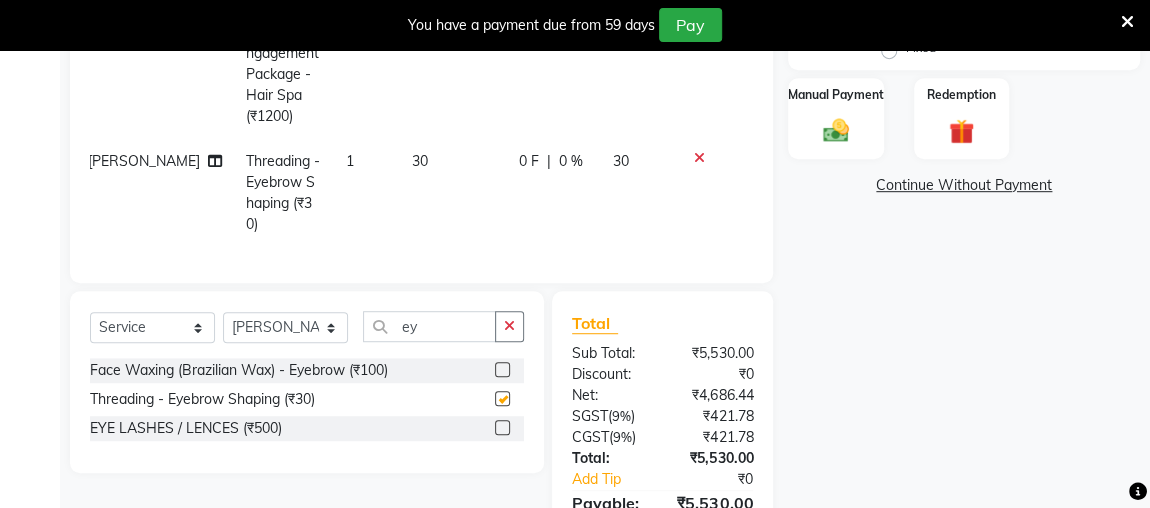 scroll, scrollTop: 0, scrollLeft: 12, axis: horizontal 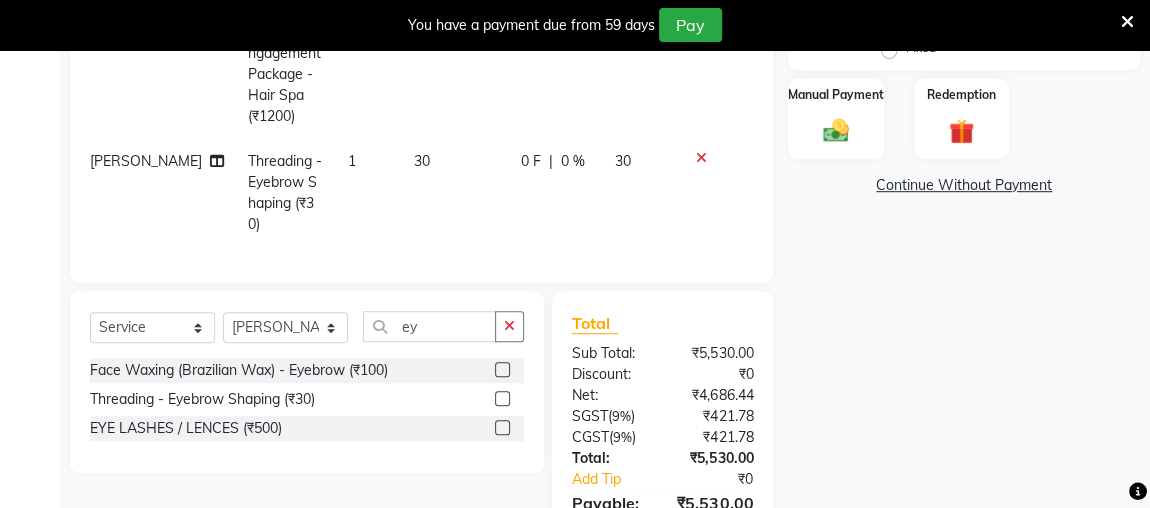 checkbox on "false" 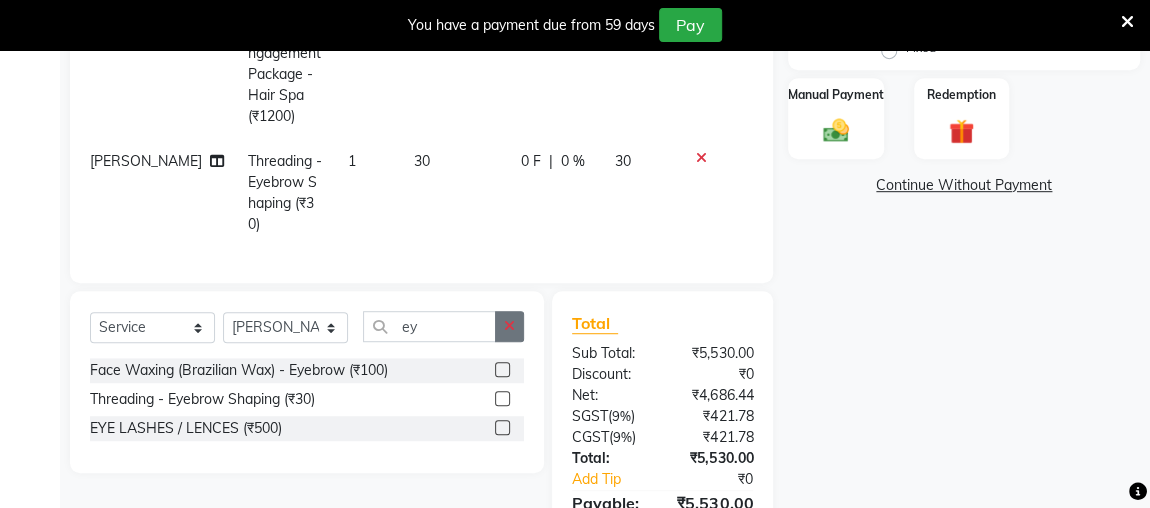 click 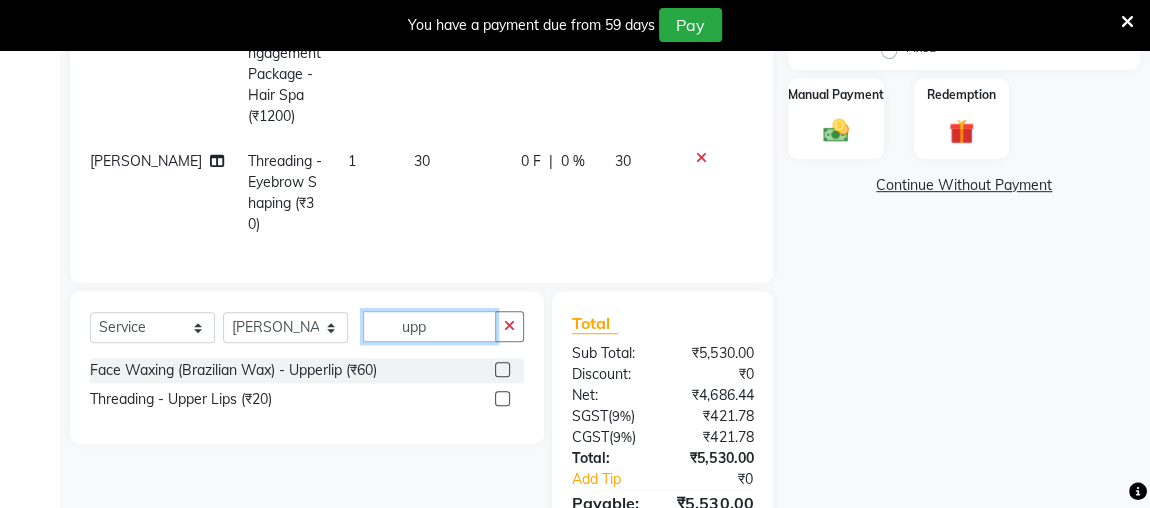 type on "upp" 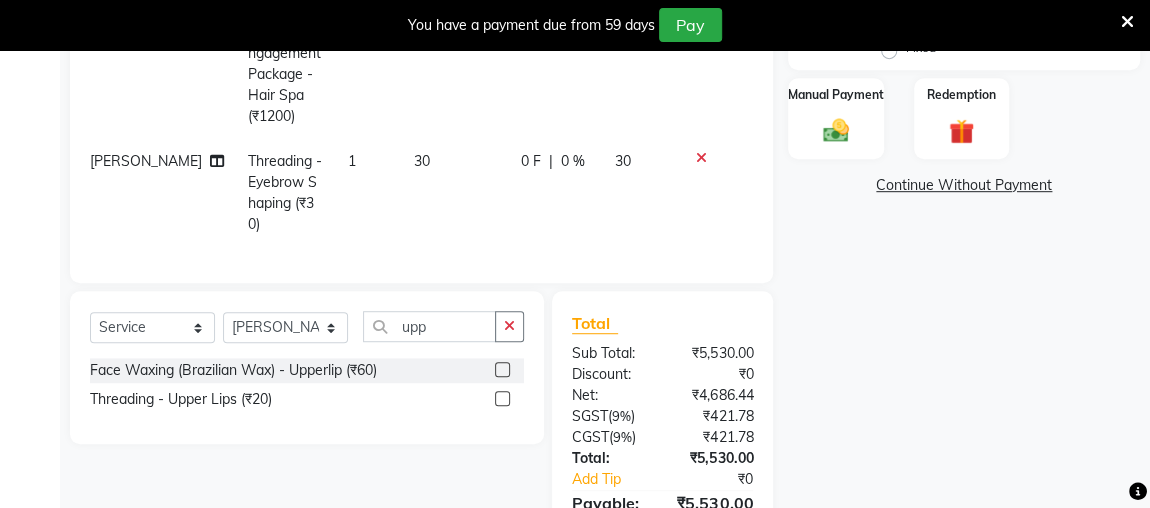 click 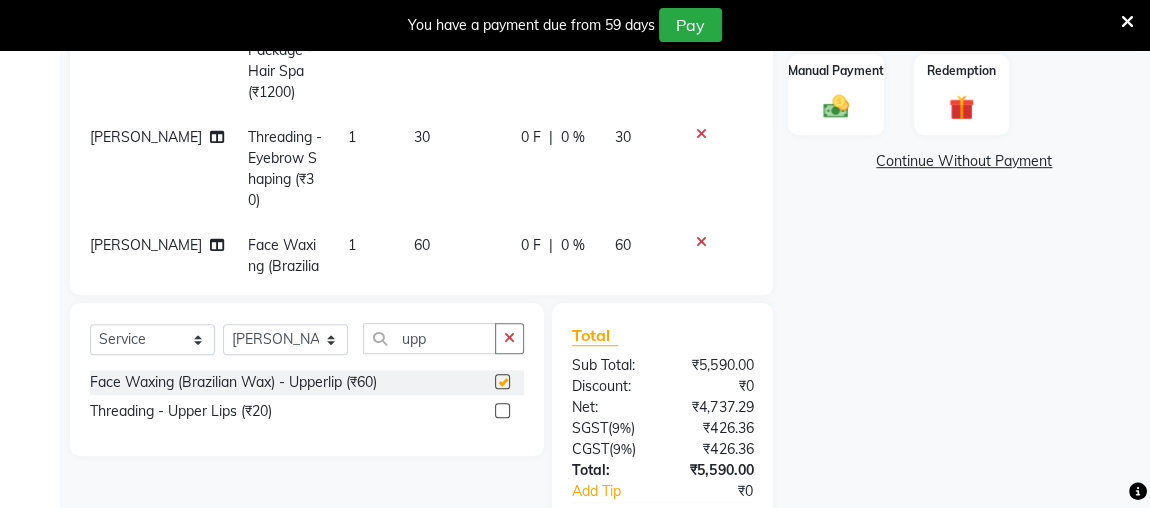 scroll, scrollTop: 531, scrollLeft: 0, axis: vertical 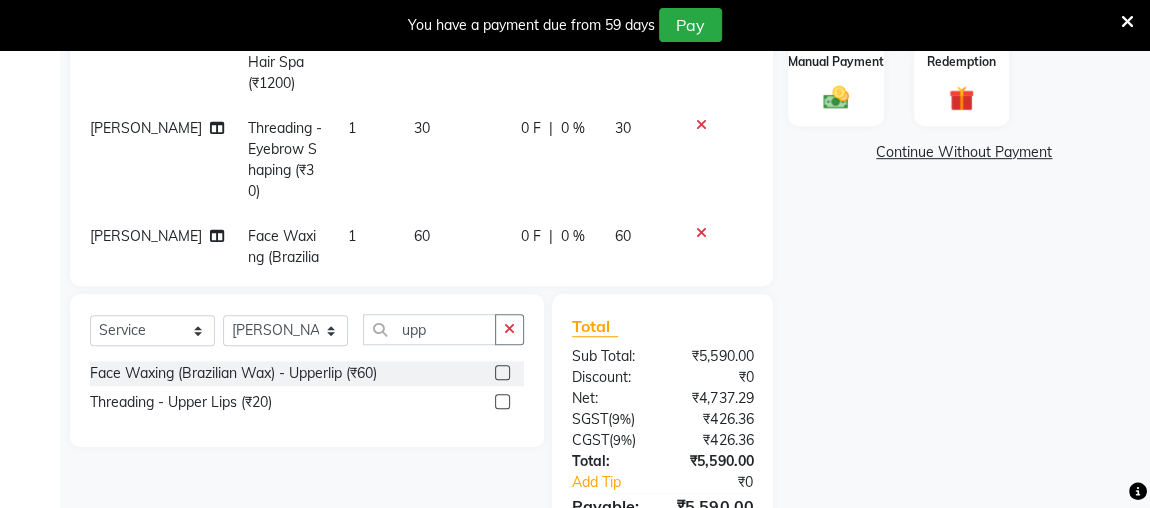 checkbox on "false" 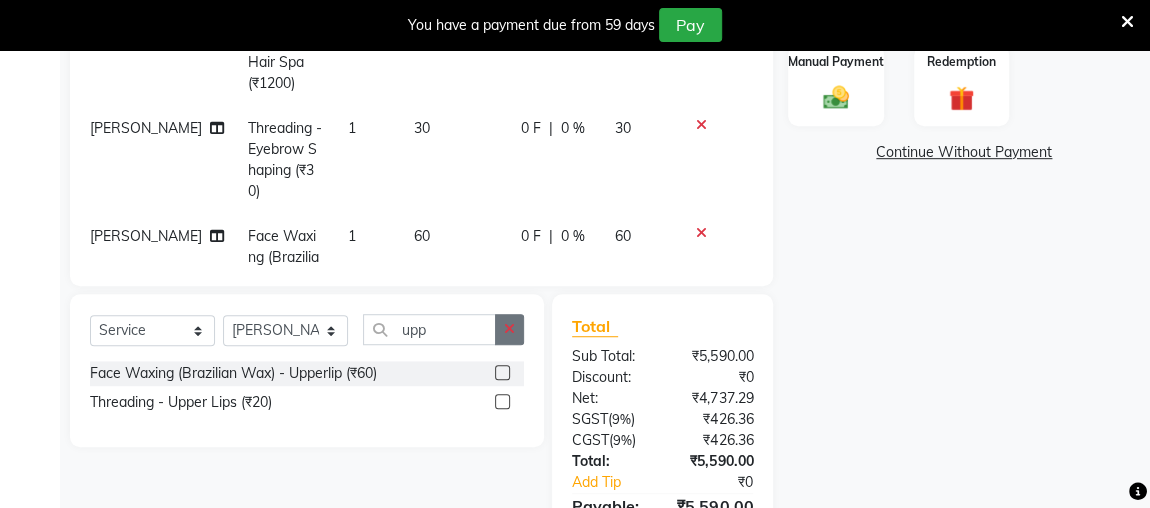 click 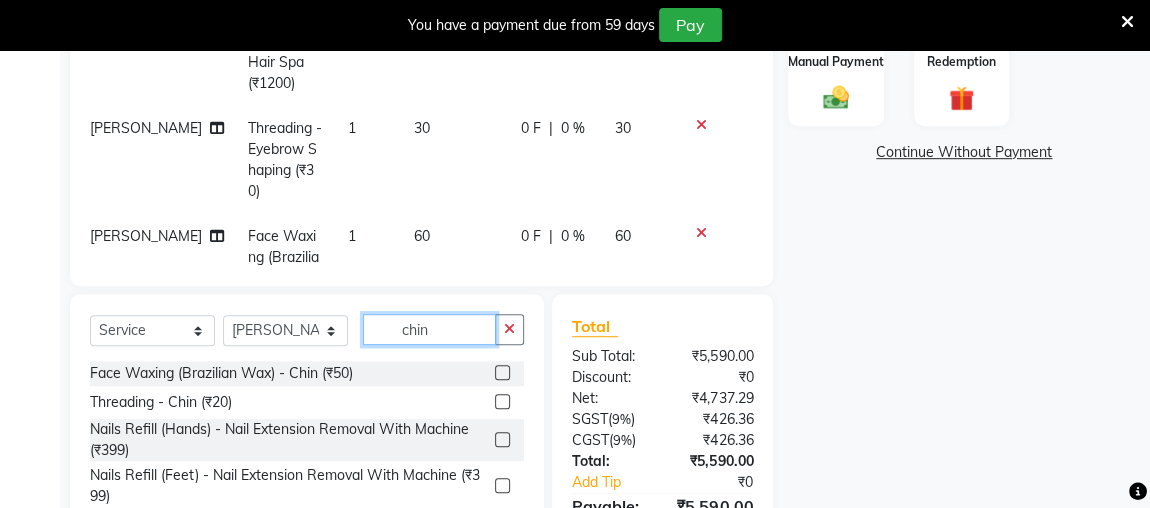 type on "chin" 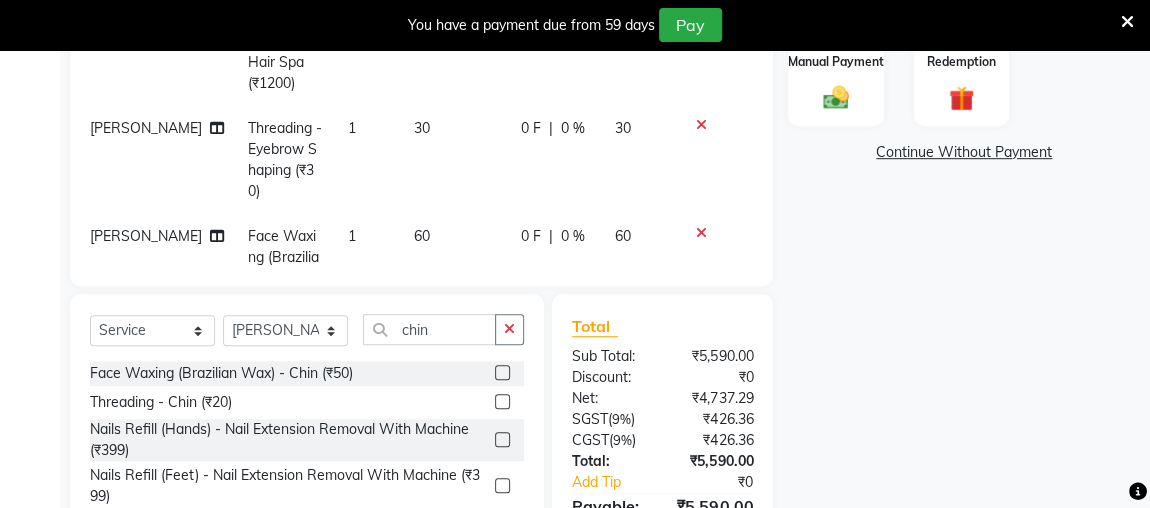 click 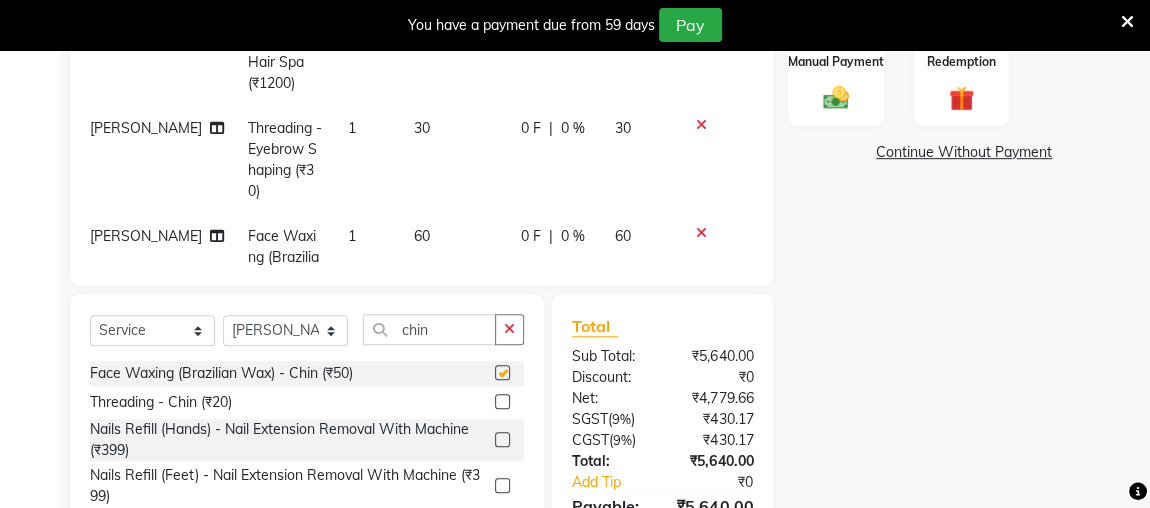 checkbox on "false" 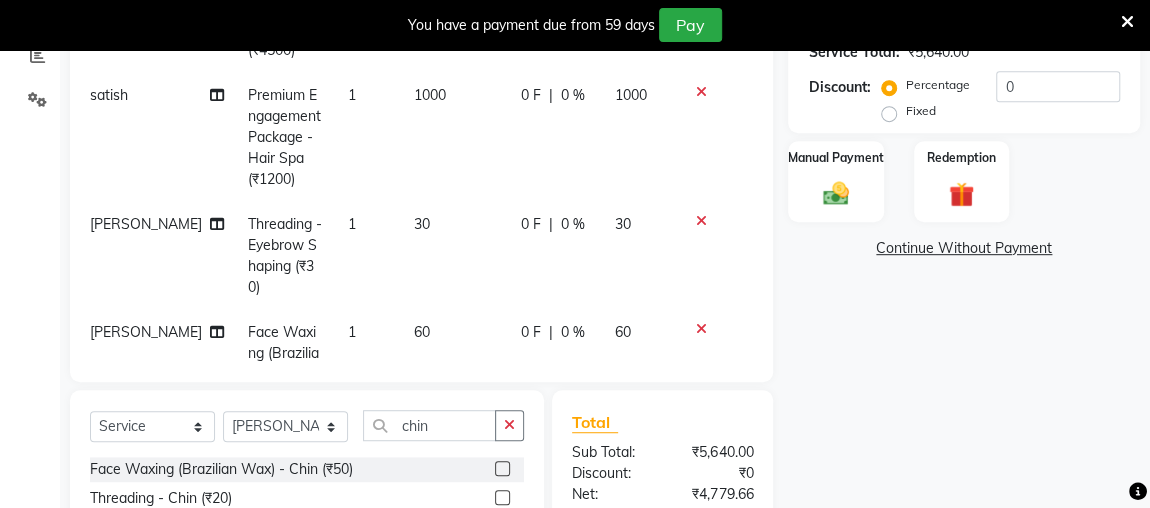 scroll, scrollTop: 439, scrollLeft: 0, axis: vertical 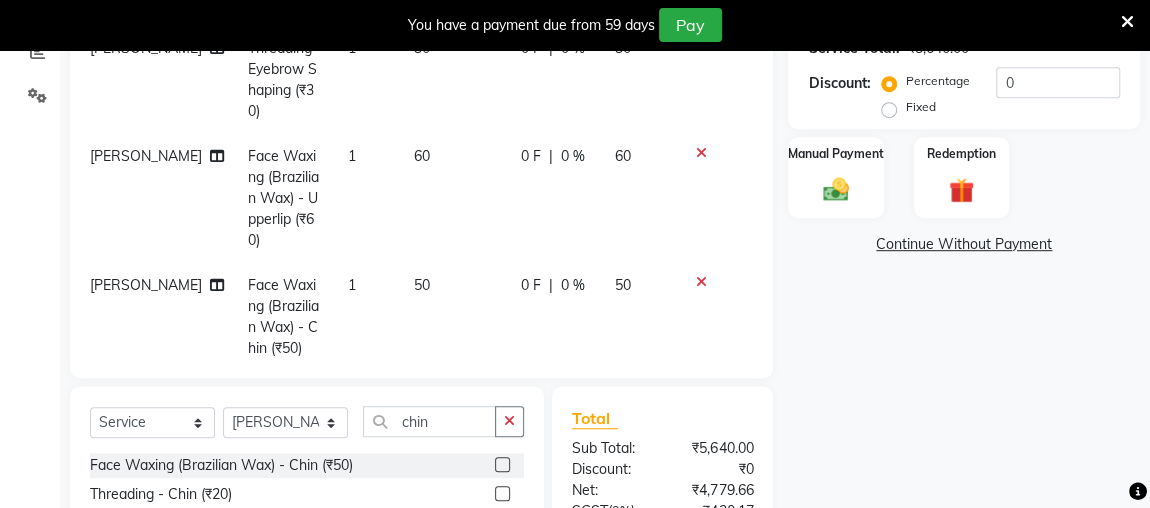 click on "50" 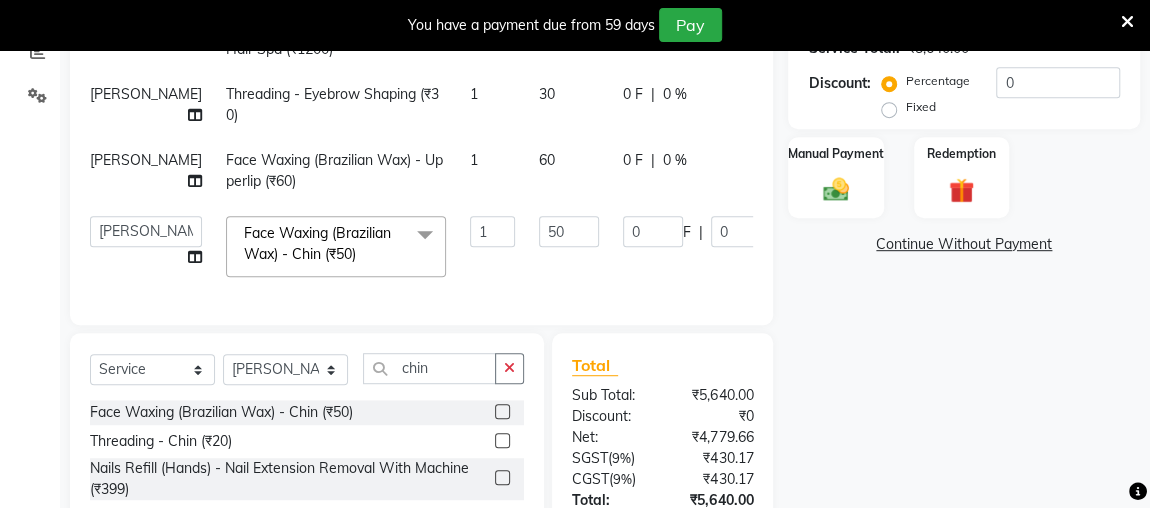 scroll, scrollTop: 0, scrollLeft: 12, axis: horizontal 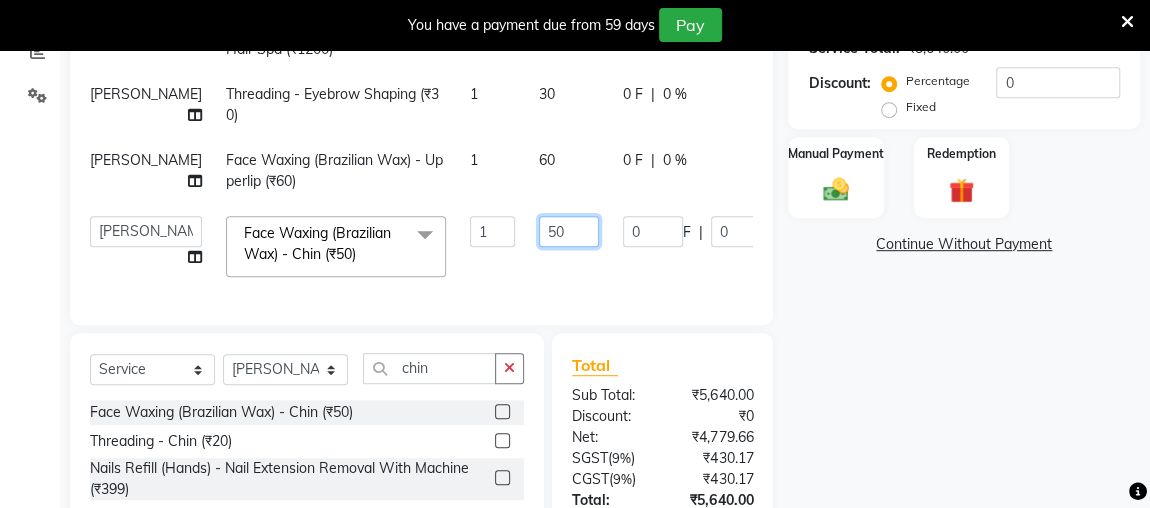 click on "50" 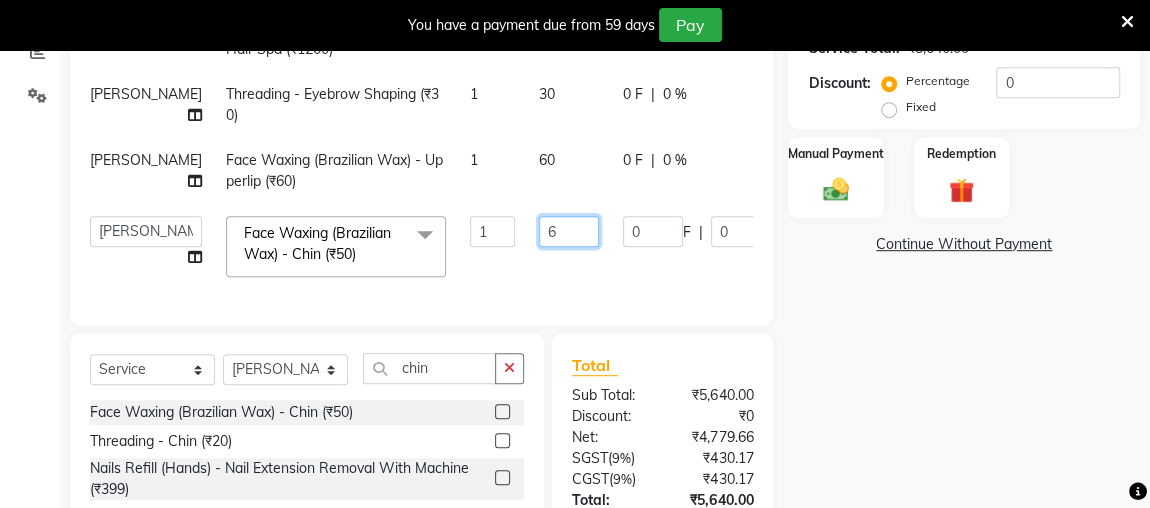 type on "60" 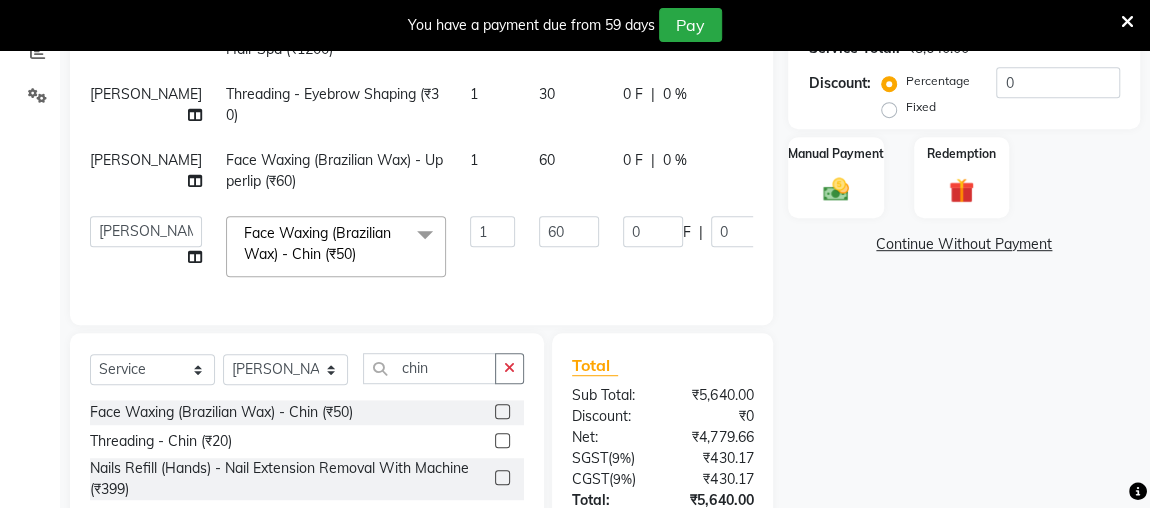 click on "Name: [PERSON_NAME]  Membership:  No Active Membership  Total Visits:  2 Card on file:  0 Last Visit:   [DATE] Points:   0  Coupon Code Apply Service Total:  ₹5,640.00  Discount:  Percentage   Fixed  0 Manual Payment Redemption  Continue Without Payment" 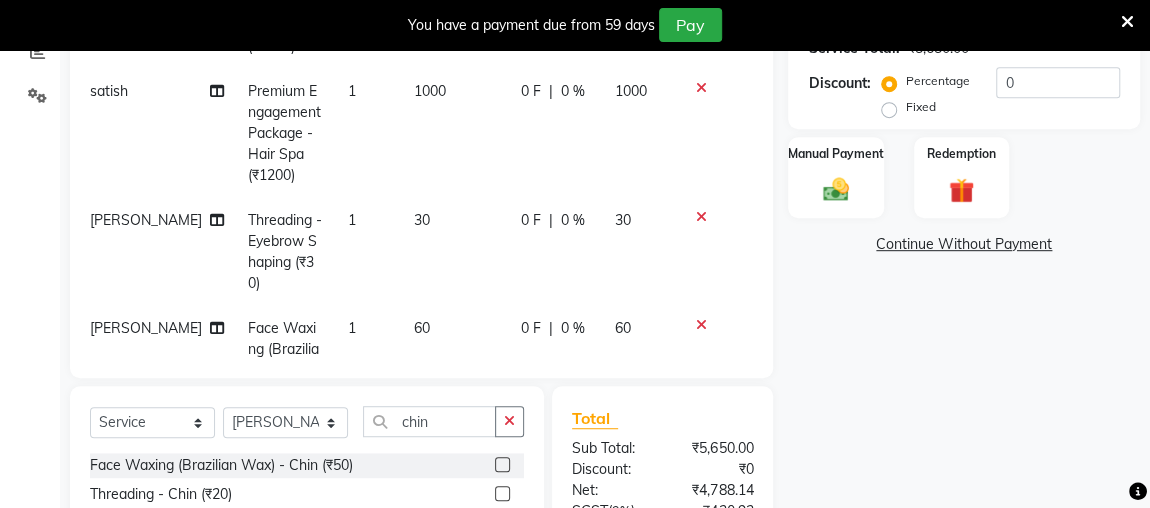 scroll, scrollTop: 638, scrollLeft: 0, axis: vertical 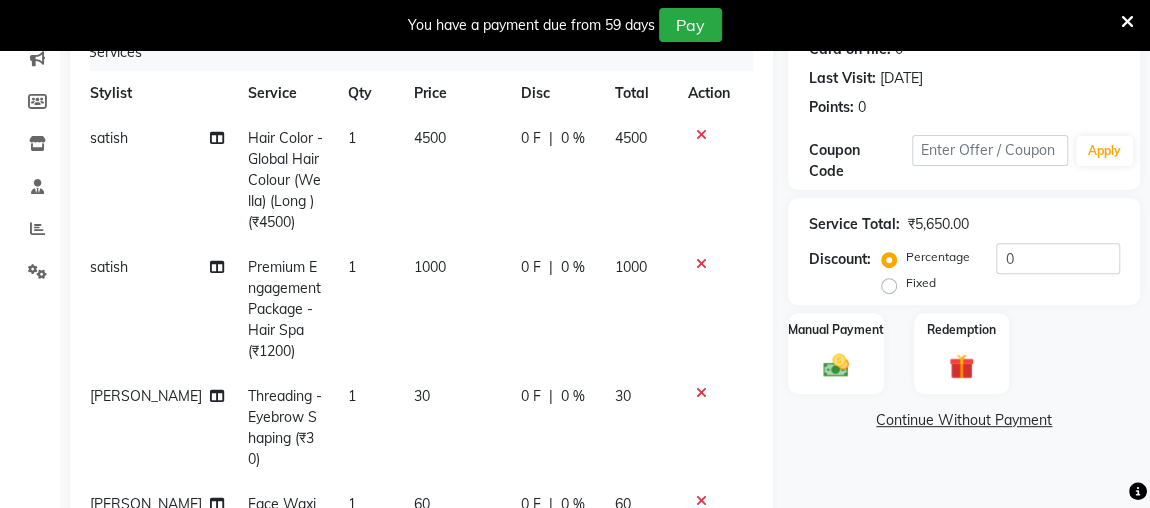 click 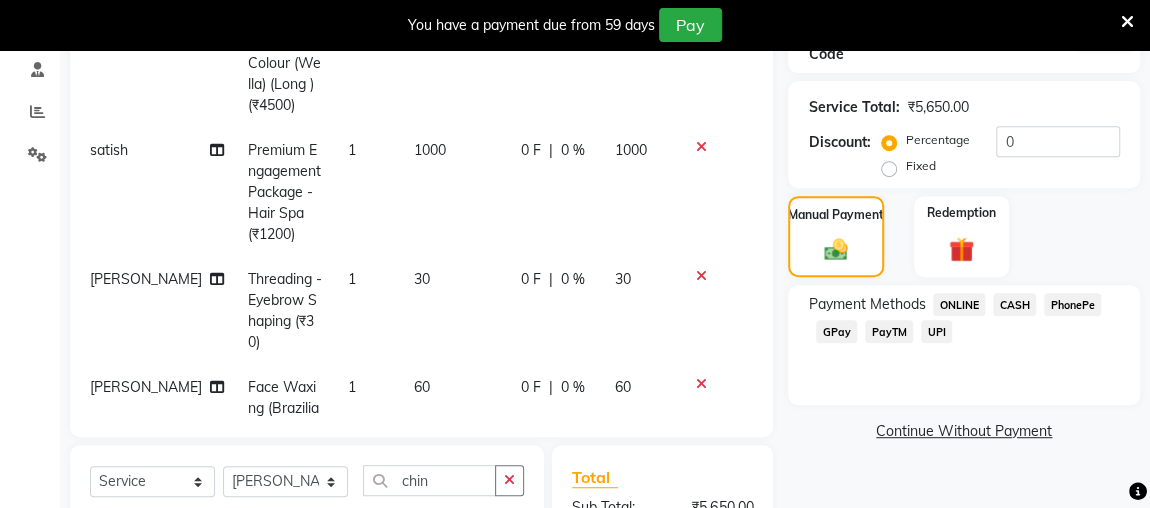 click on "CASH" 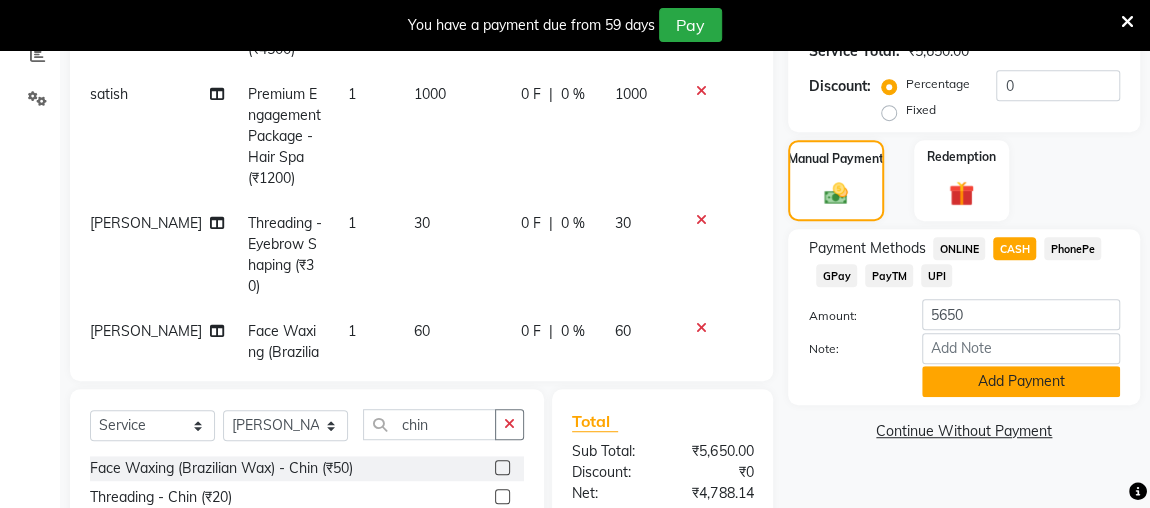 click on "Add Payment" 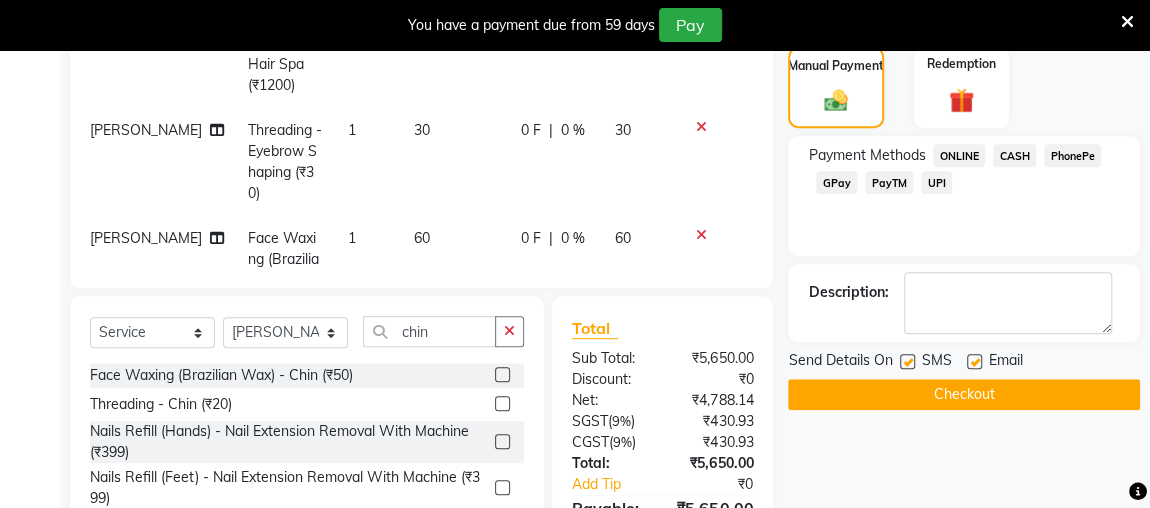 scroll, scrollTop: 530, scrollLeft: 0, axis: vertical 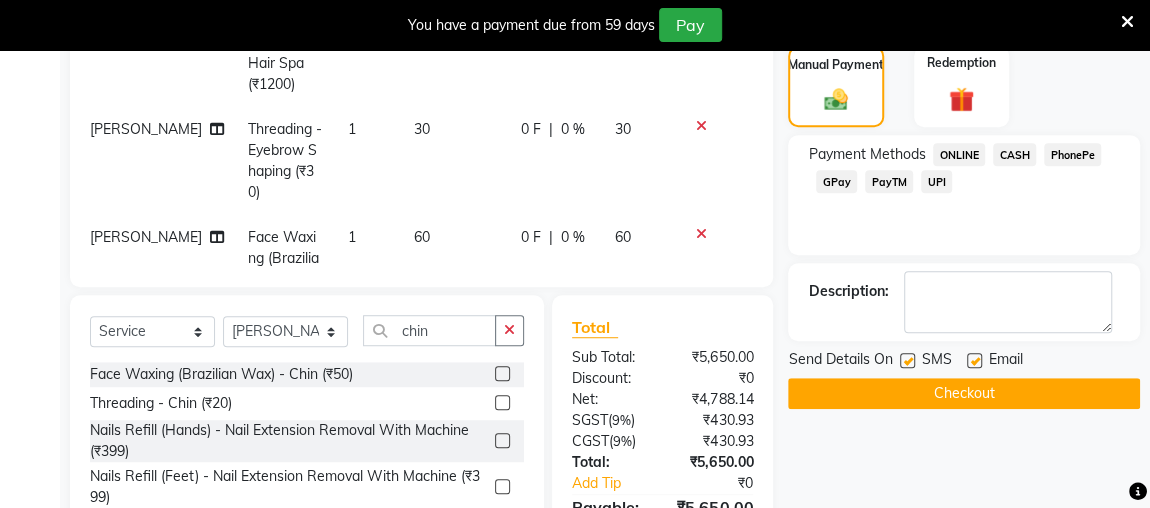 click on "Checkout" 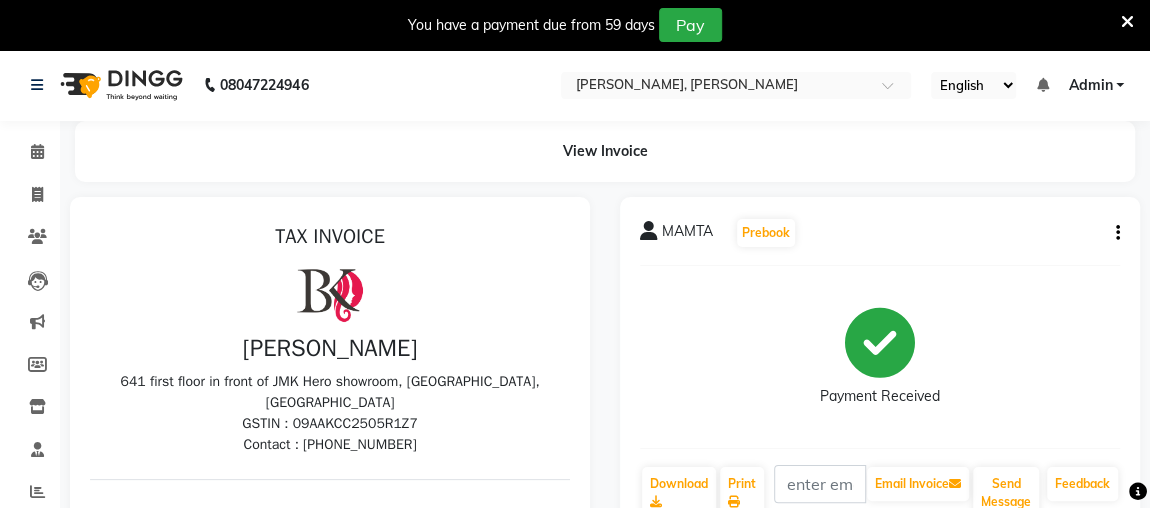scroll, scrollTop: 15, scrollLeft: 0, axis: vertical 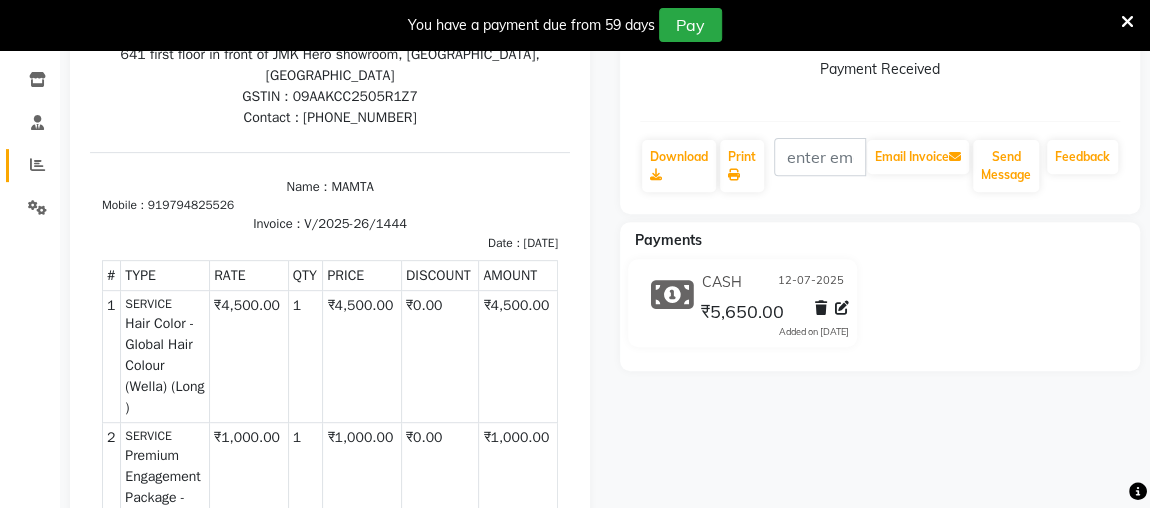 click 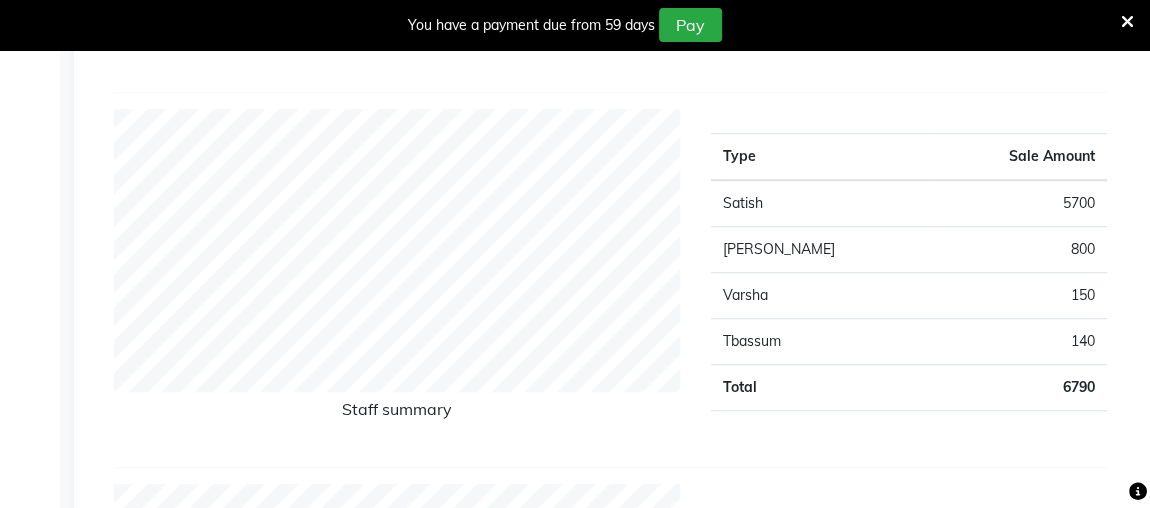 scroll, scrollTop: 666, scrollLeft: 0, axis: vertical 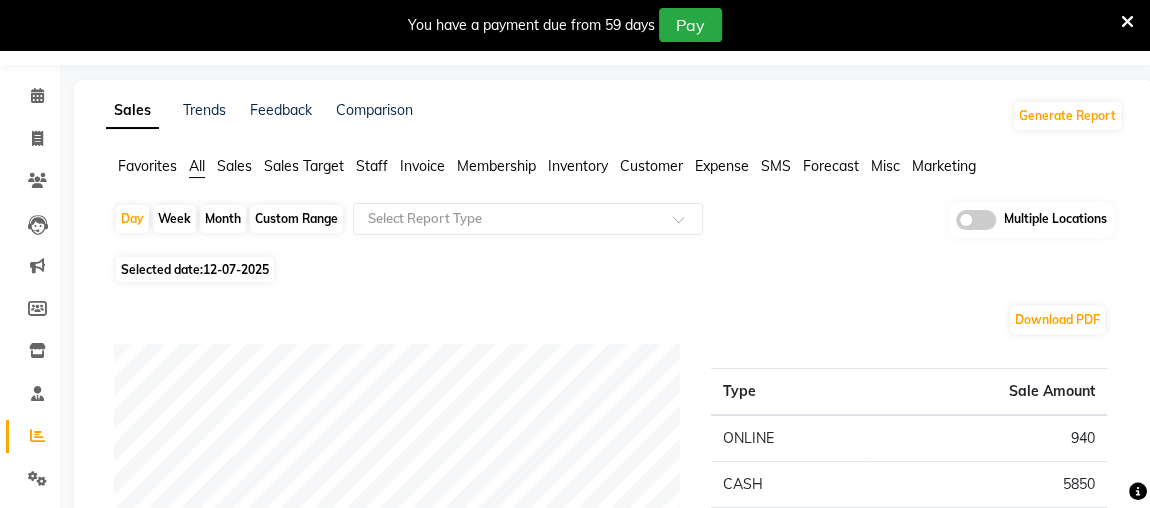 click on "Month" 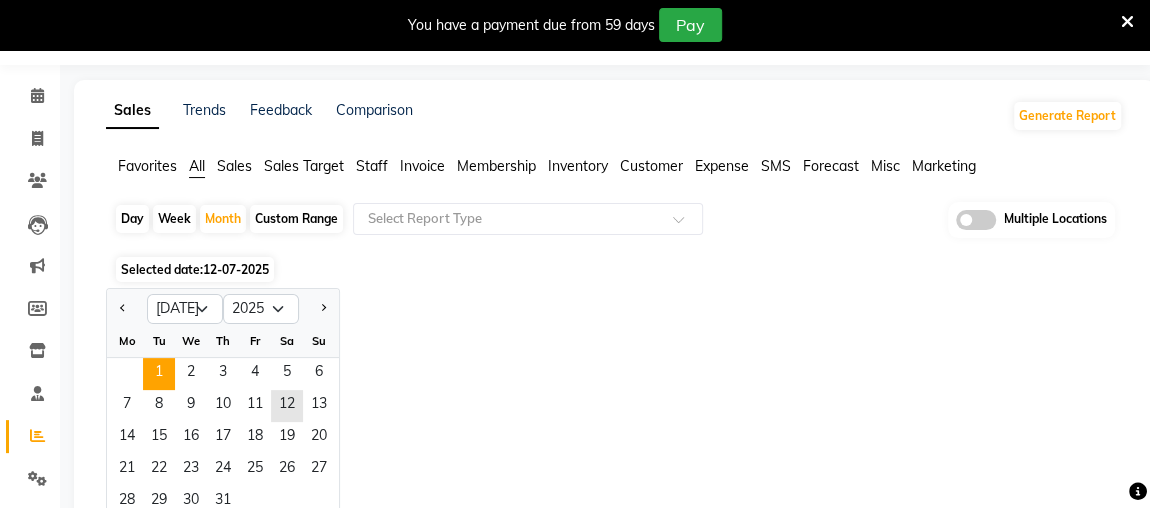 click on "1" 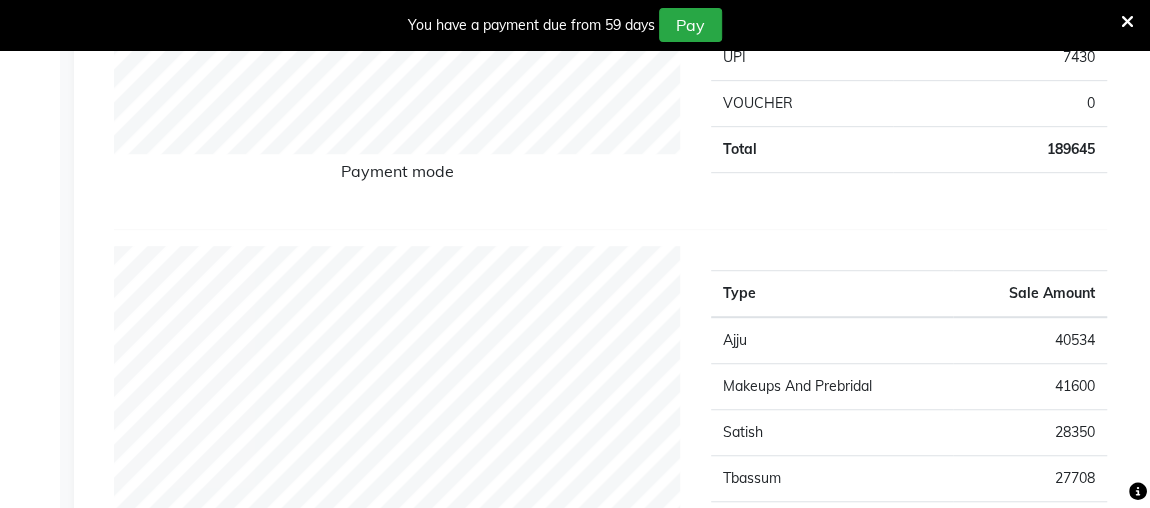 scroll, scrollTop: 0, scrollLeft: 0, axis: both 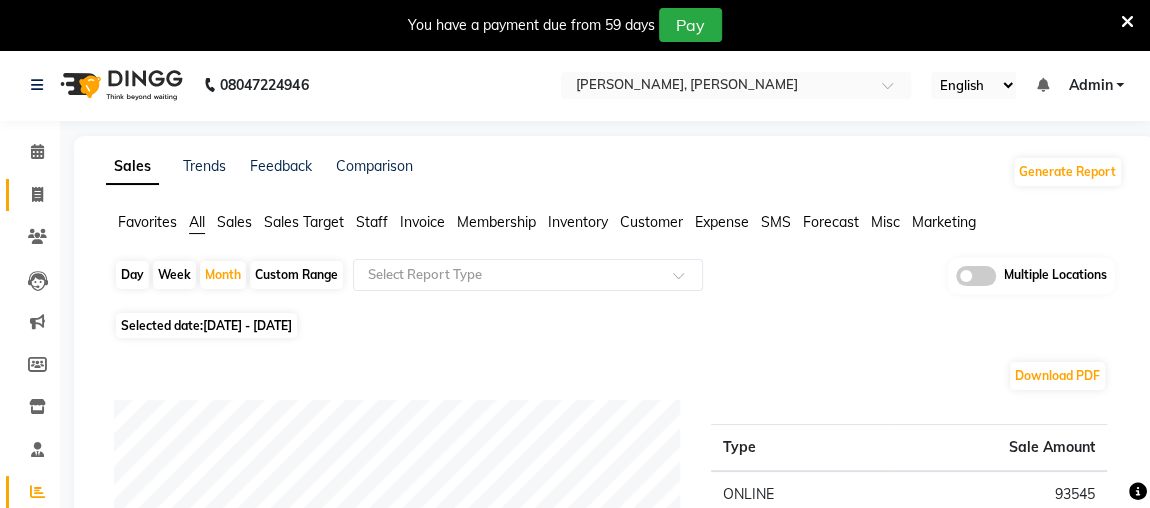click 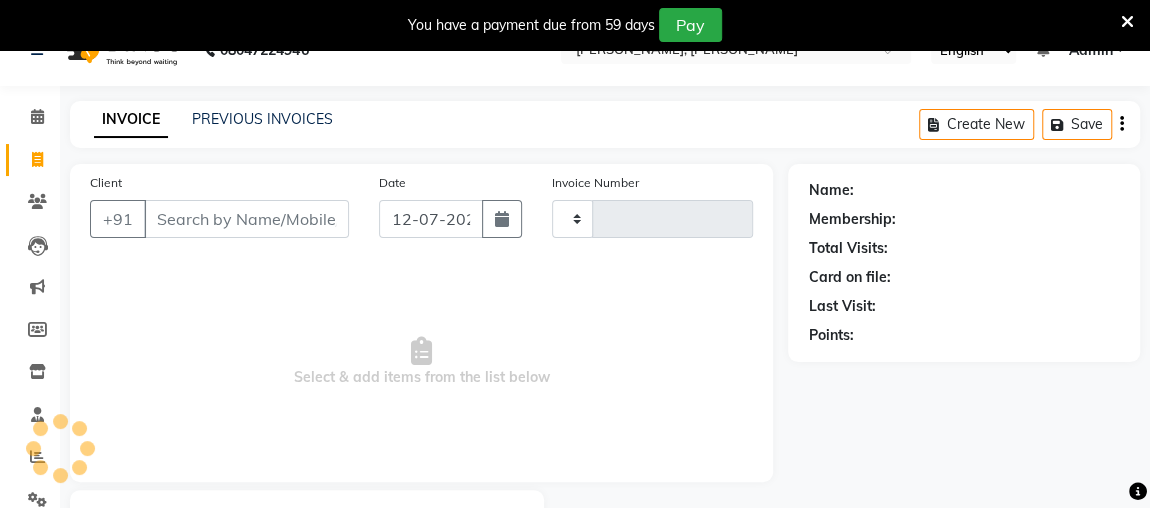 type on "1445" 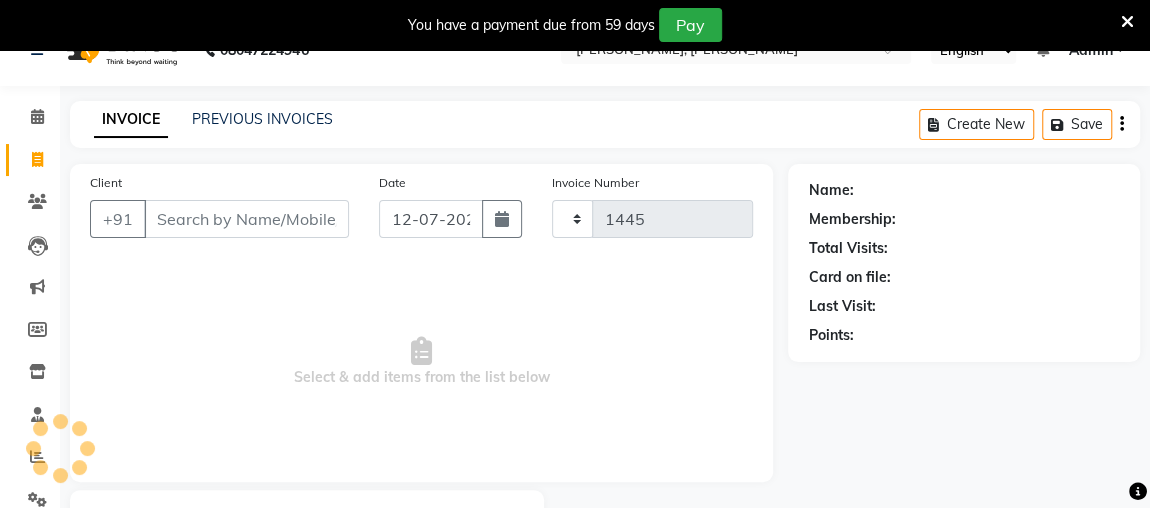 select on "4362" 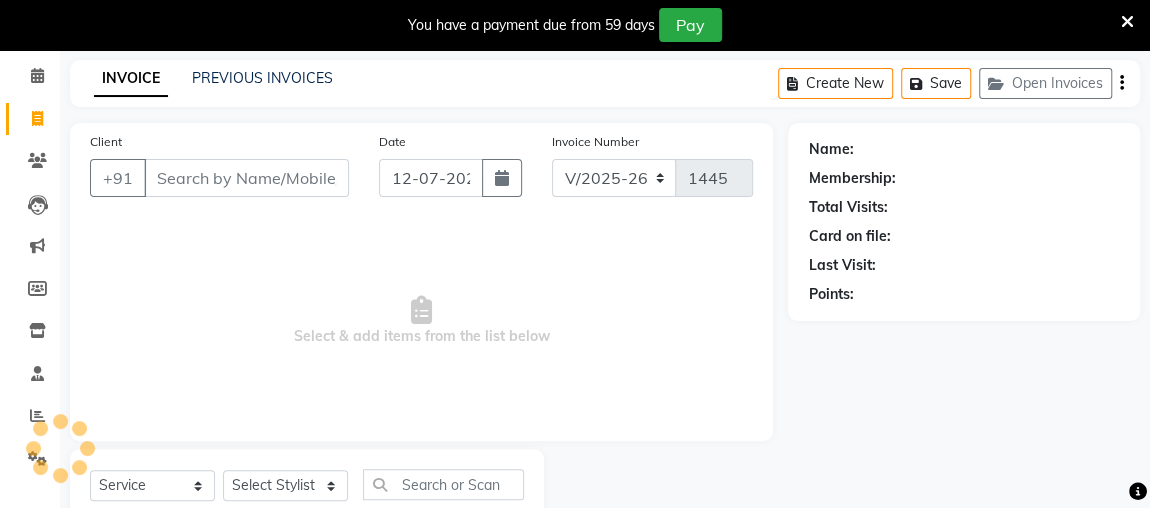 scroll, scrollTop: 0, scrollLeft: 0, axis: both 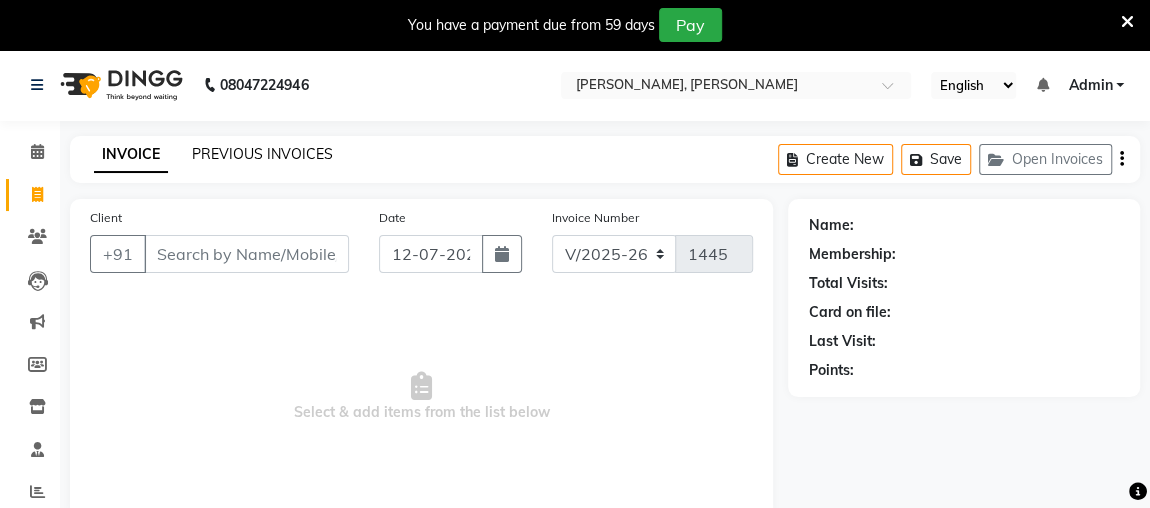 click on "PREVIOUS INVOICES" 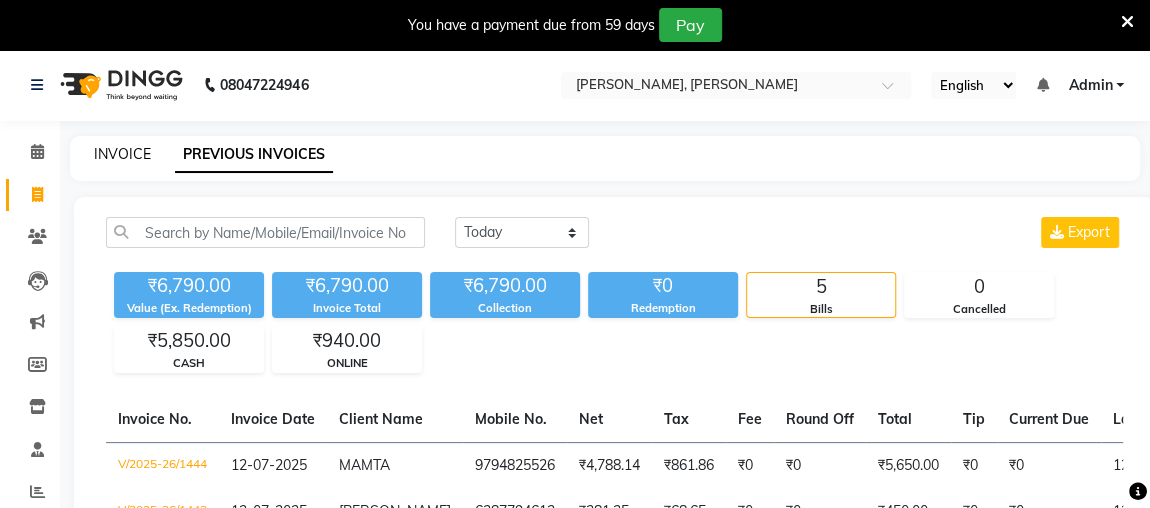 click on "INVOICE" 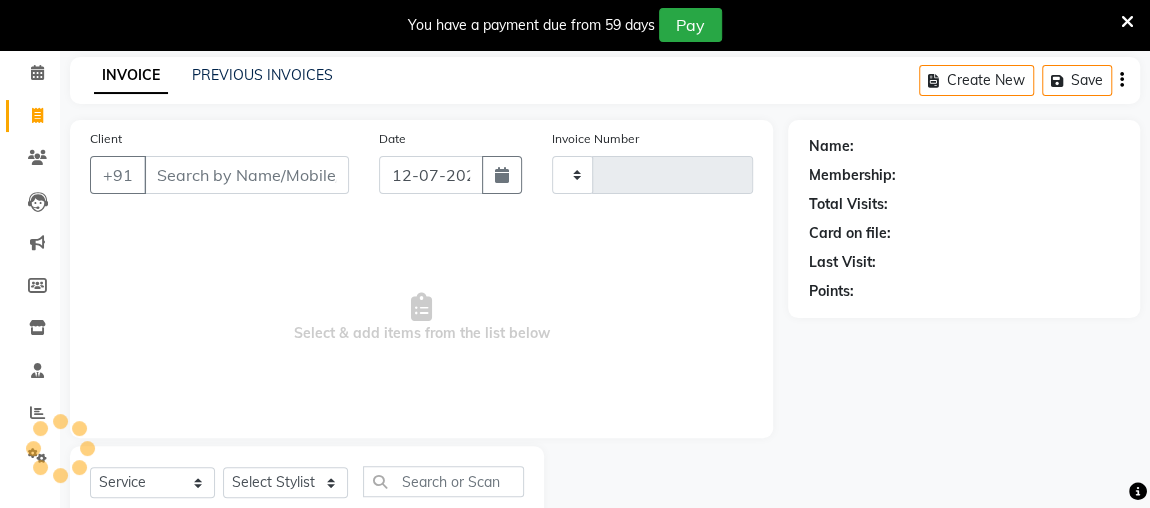 scroll, scrollTop: 140, scrollLeft: 0, axis: vertical 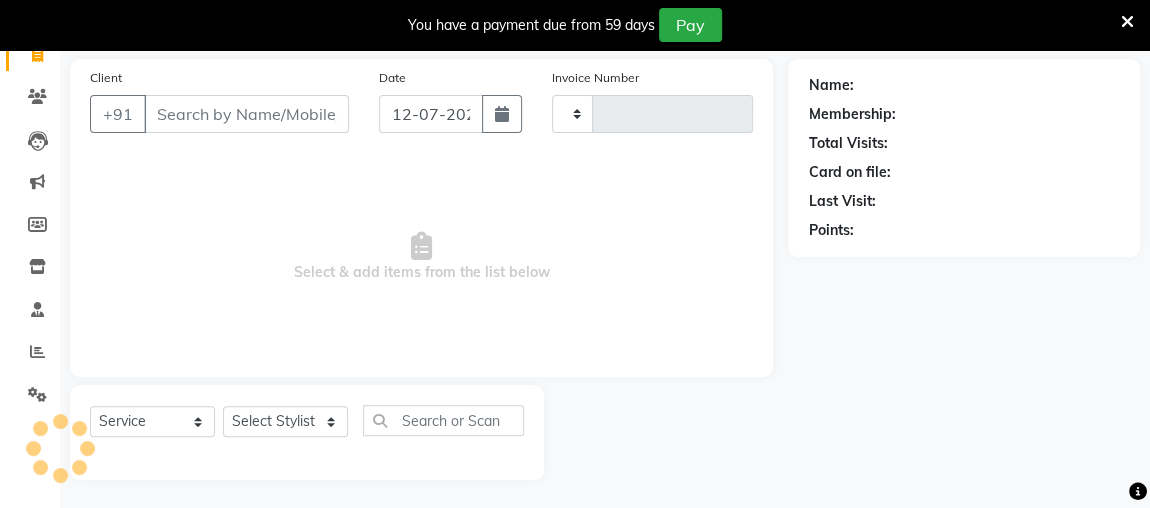 type on "1445" 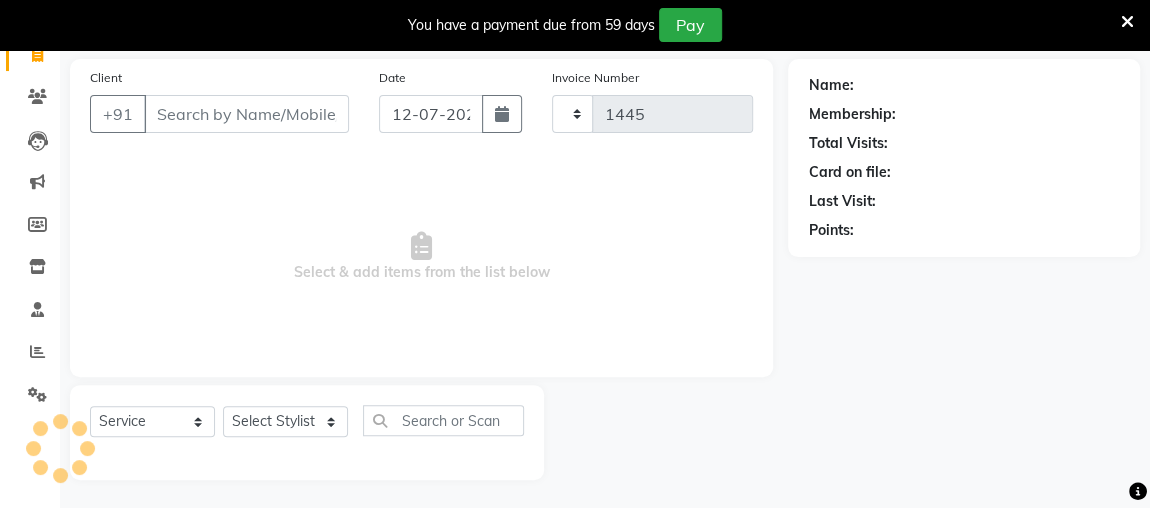 select on "4362" 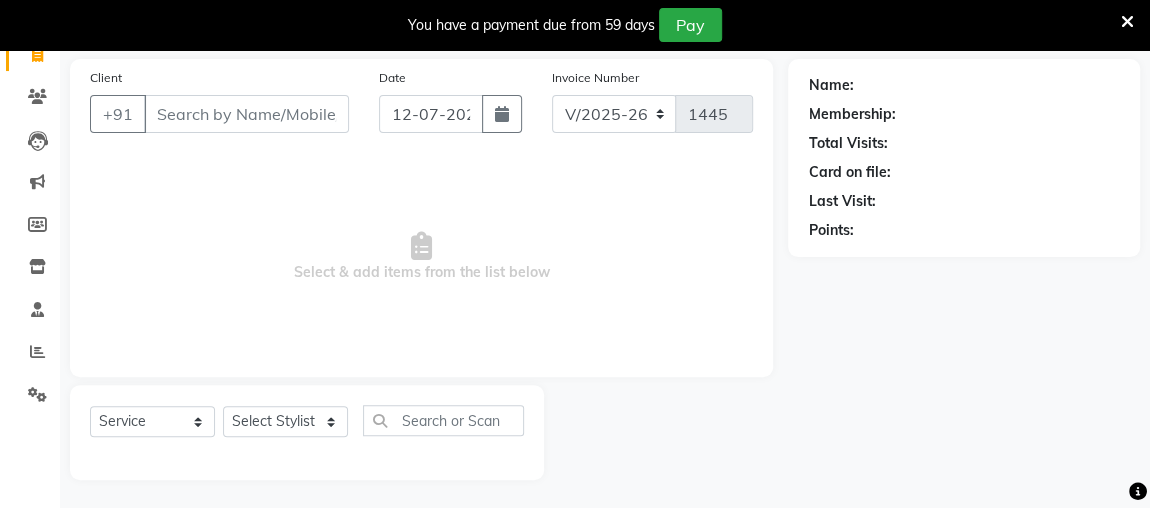 click on "Client +91 Date [DATE] Invoice Number V/2025 V/[PHONE_NUMBER]  Select & add items from the list below" 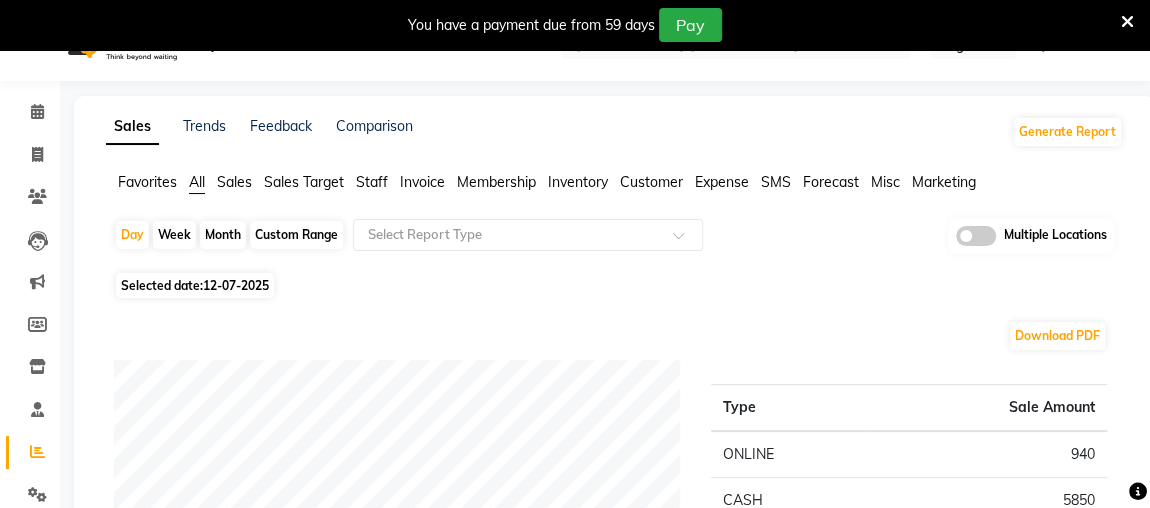 scroll, scrollTop: 0, scrollLeft: 0, axis: both 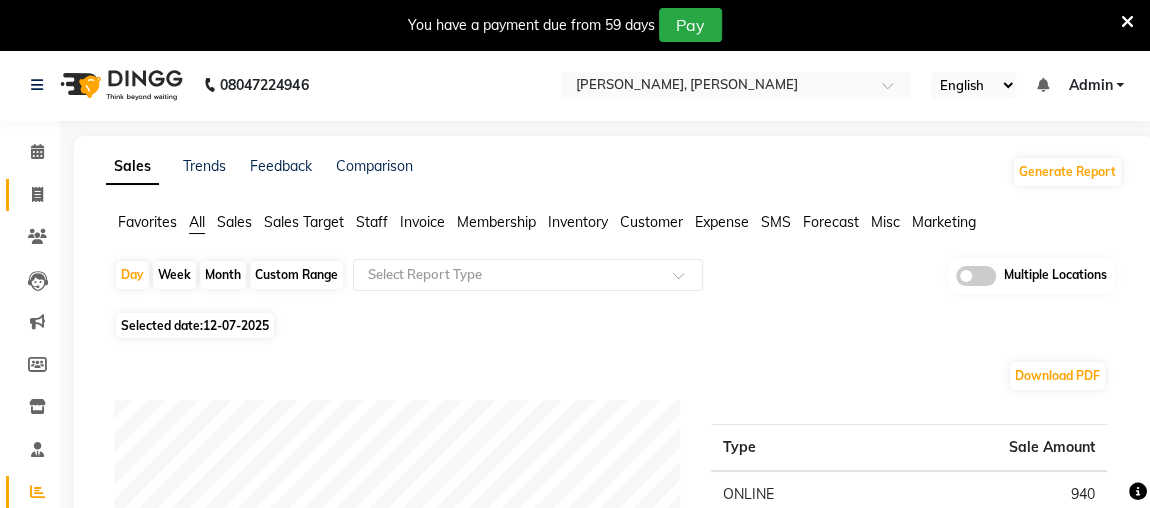 click on "Invoice" 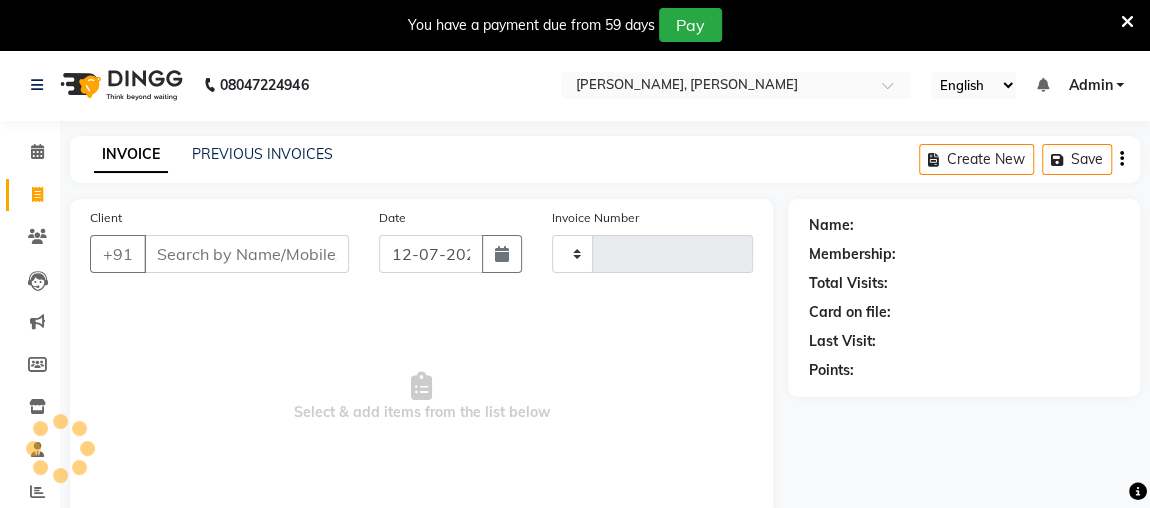 scroll, scrollTop: 140, scrollLeft: 0, axis: vertical 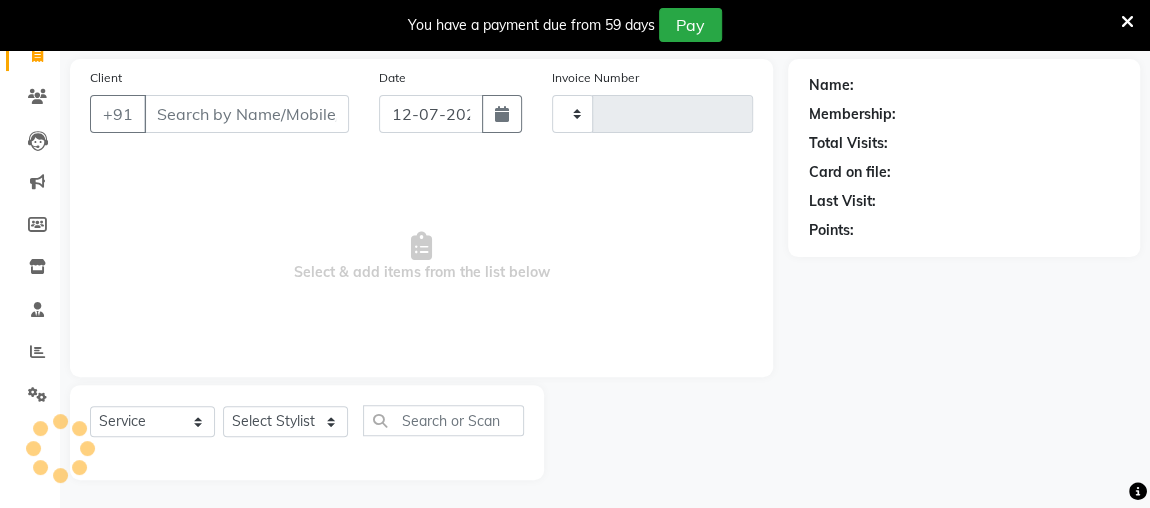 type on "1445" 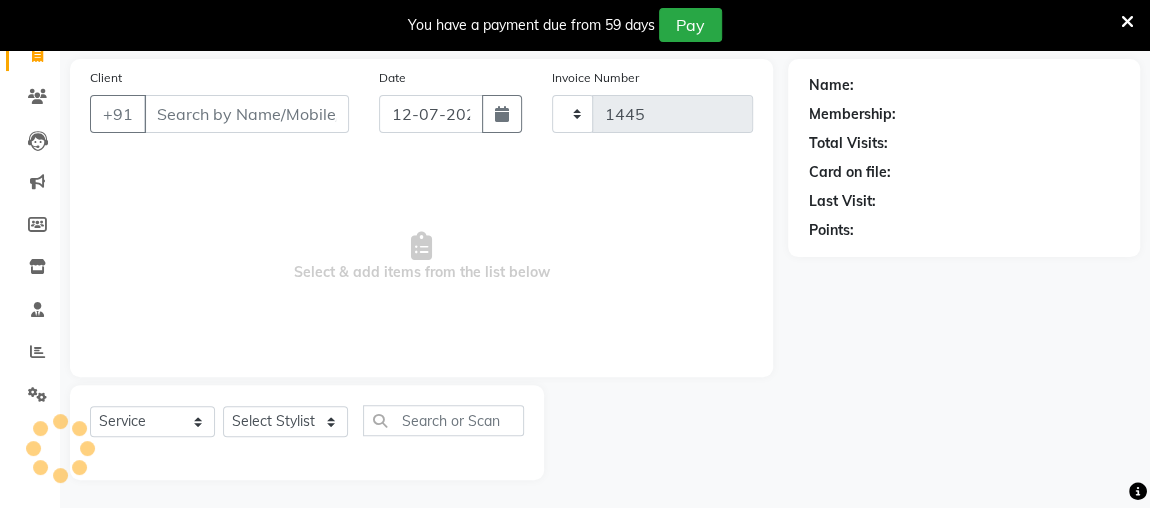 select on "4362" 